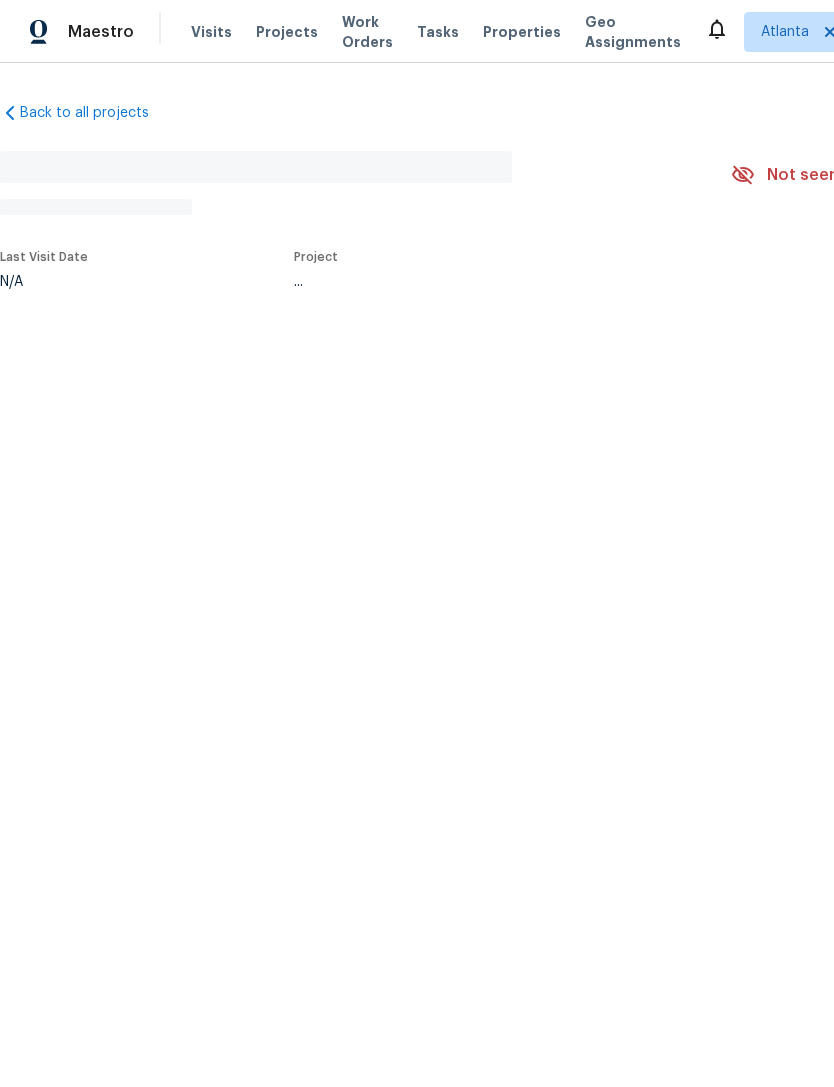 scroll, scrollTop: 0, scrollLeft: 0, axis: both 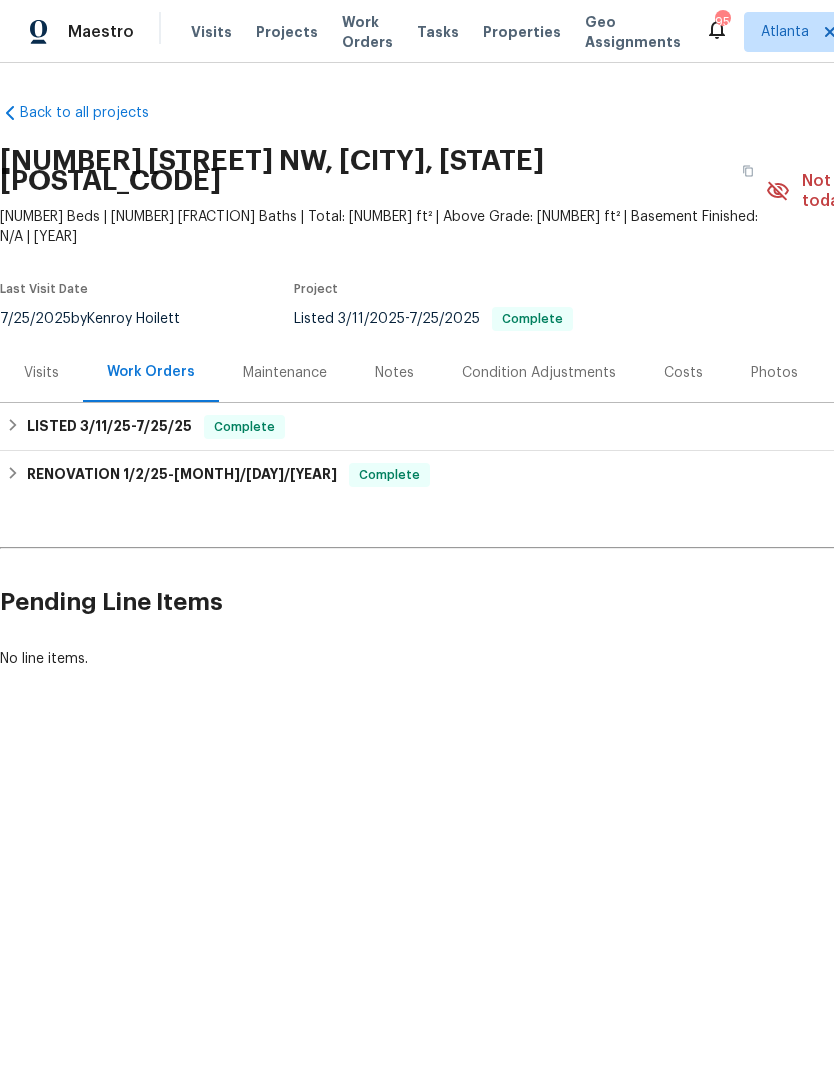 click on "Costs" at bounding box center (683, 373) 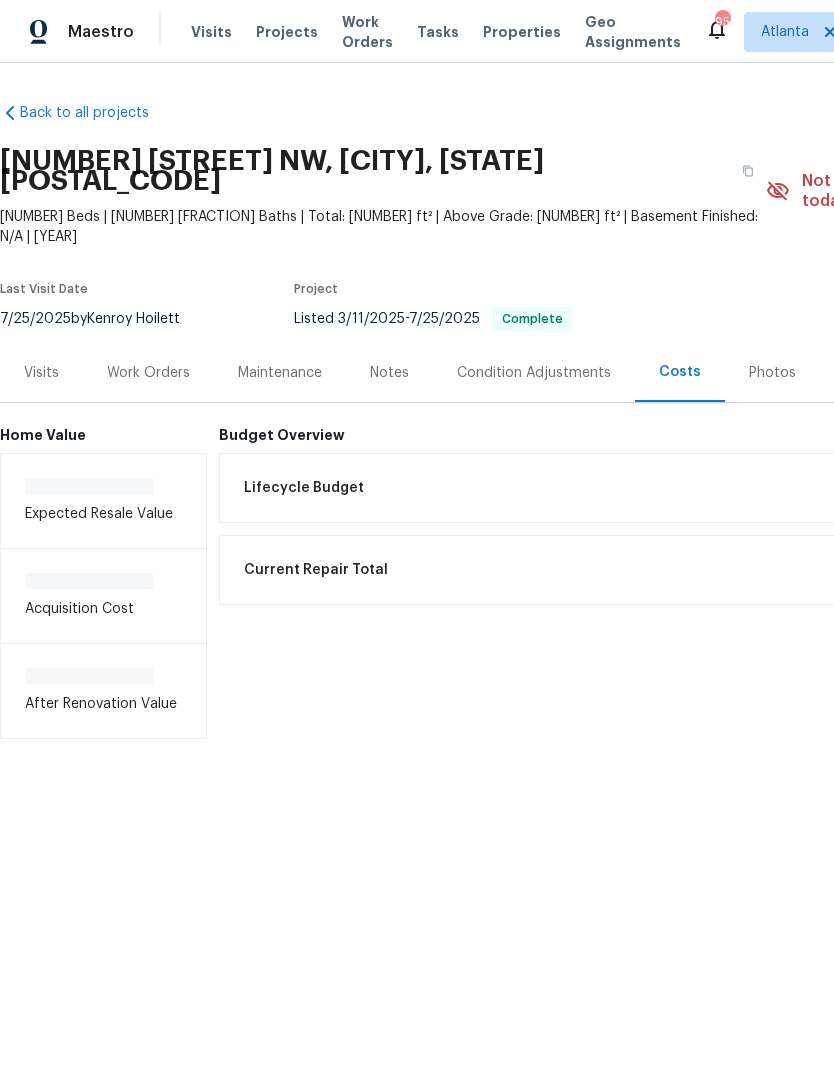scroll, scrollTop: 0, scrollLeft: 0, axis: both 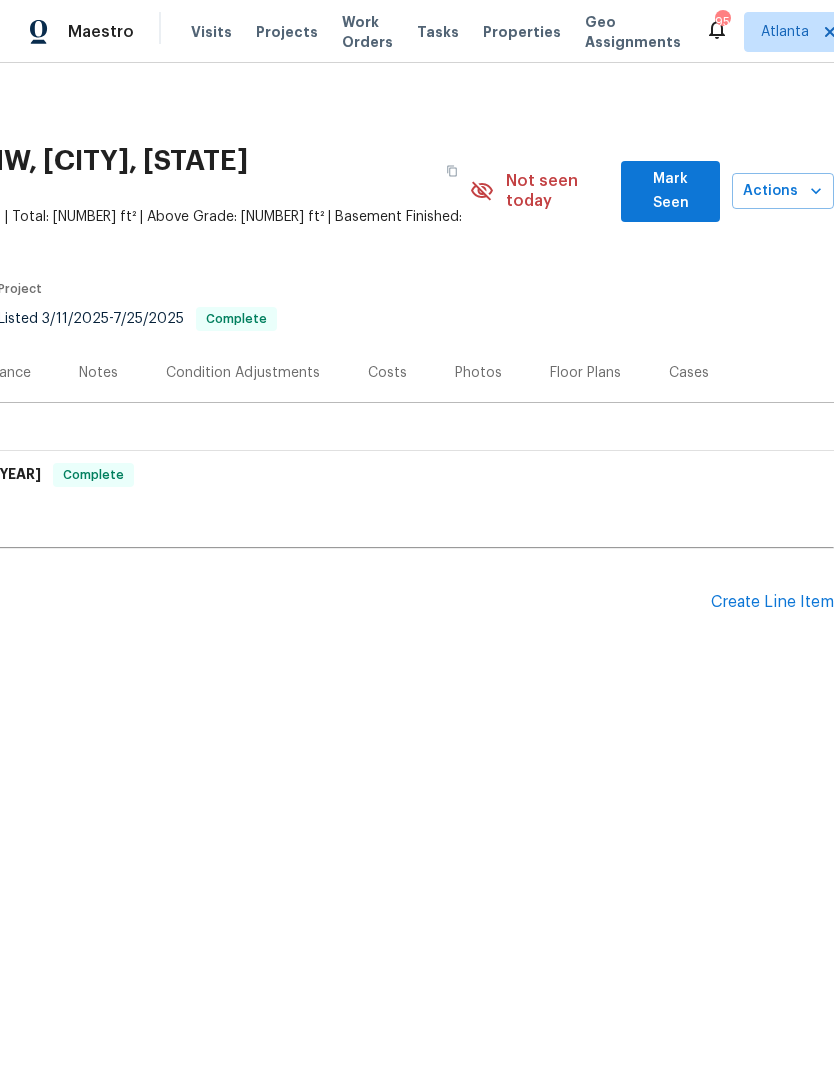 click on "Create Line Item" at bounding box center [772, 602] 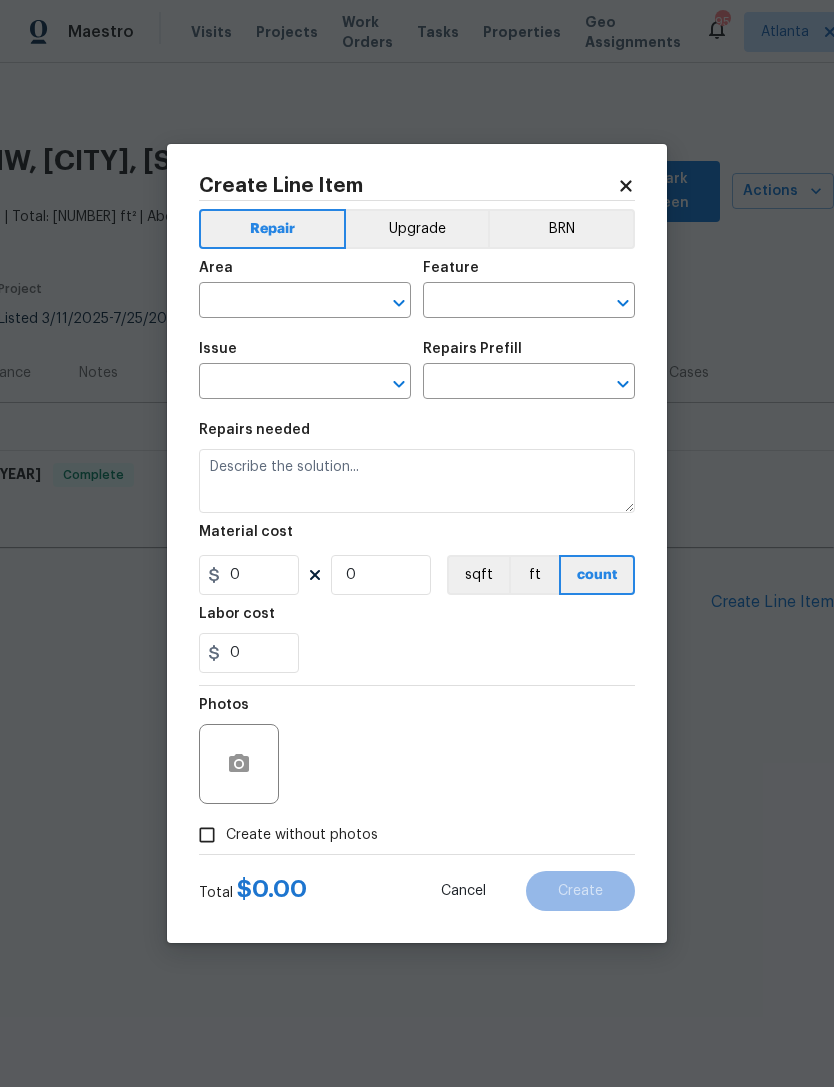 click at bounding box center [277, 302] 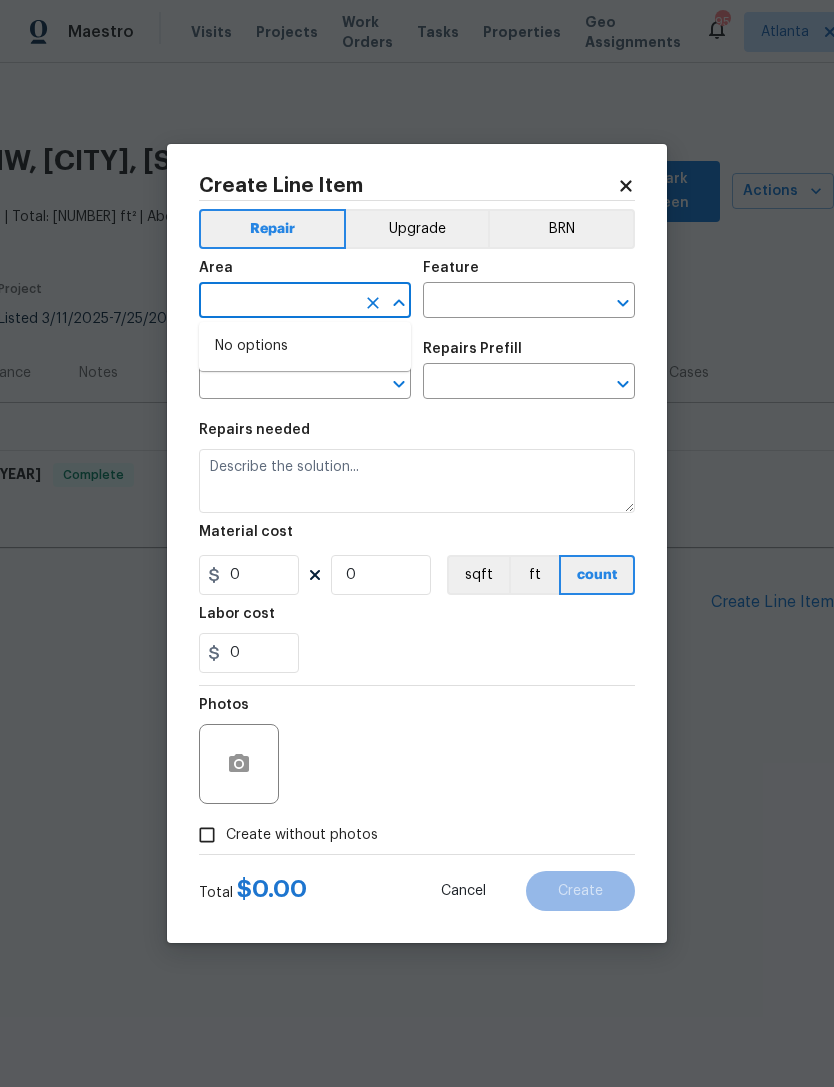 type on "w" 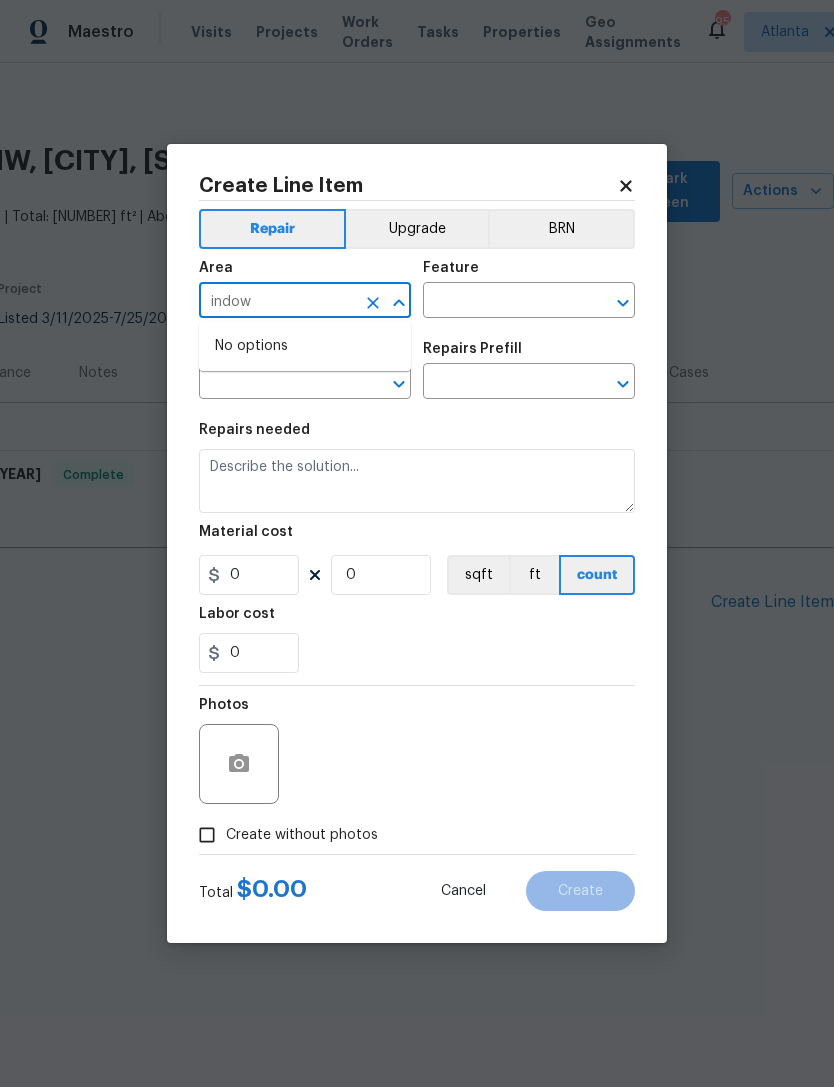 type on "indow" 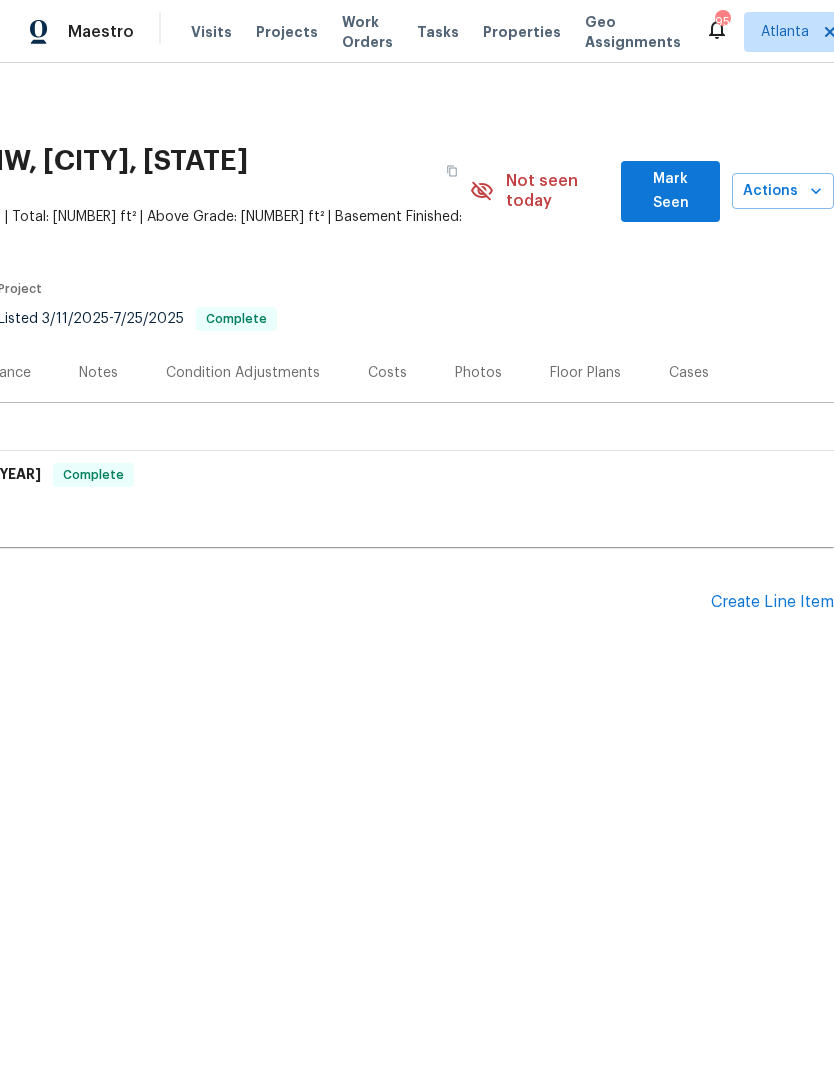 scroll, scrollTop: 0, scrollLeft: 296, axis: horizontal 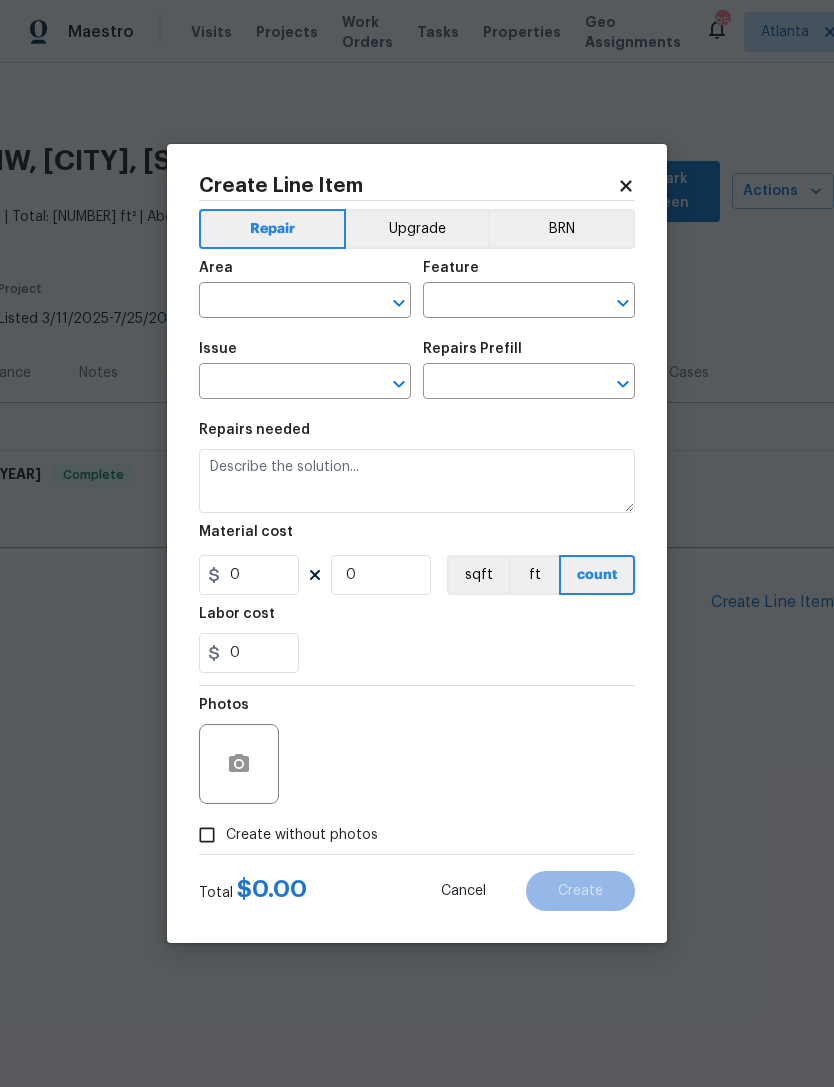 click at bounding box center [277, 302] 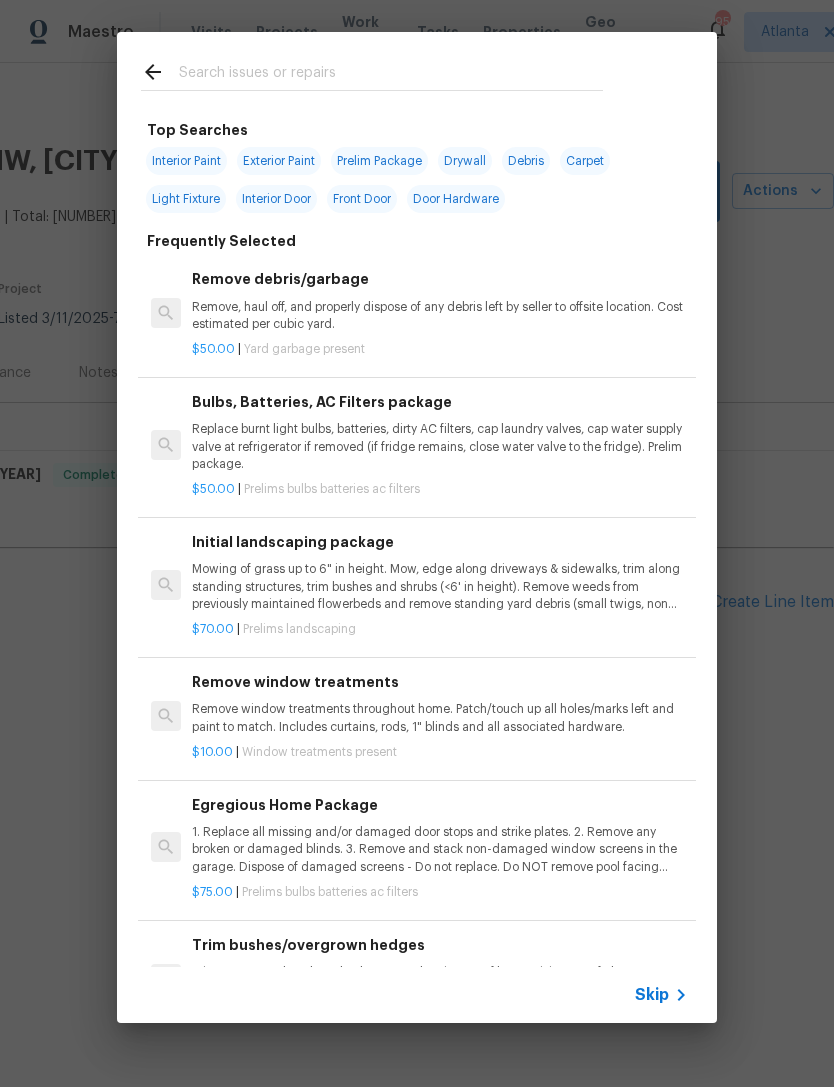 click at bounding box center [391, 75] 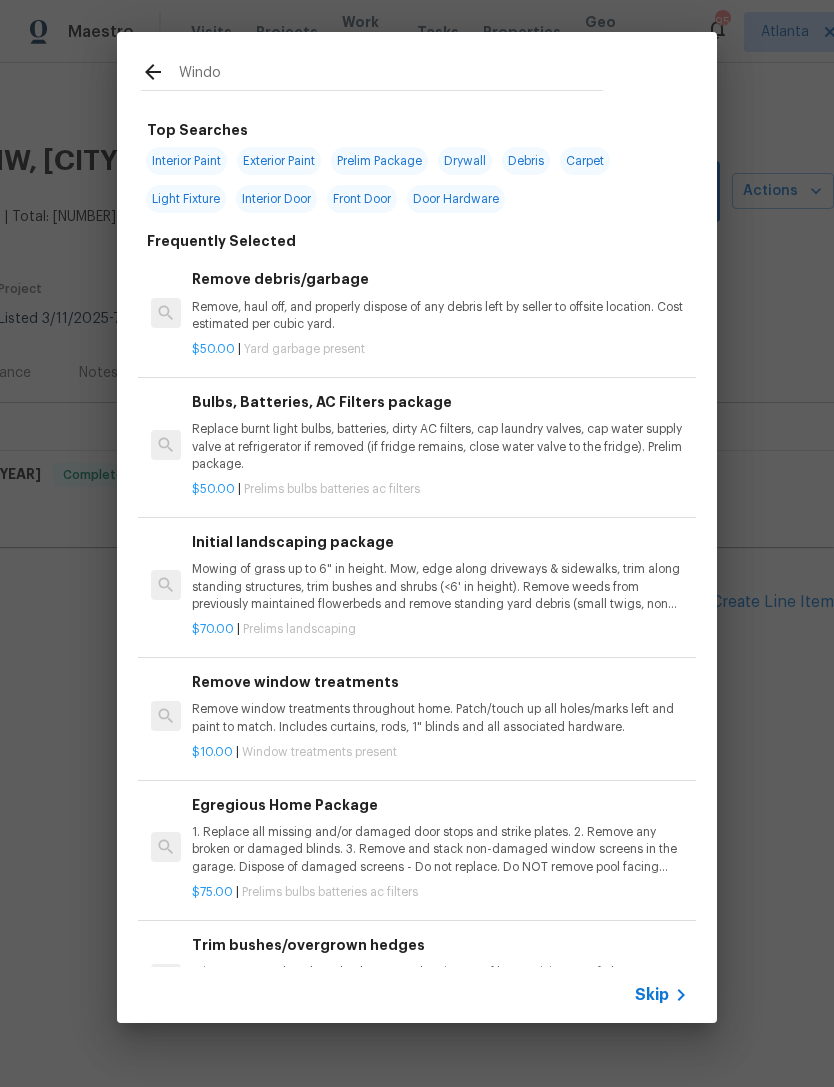 type on "Window" 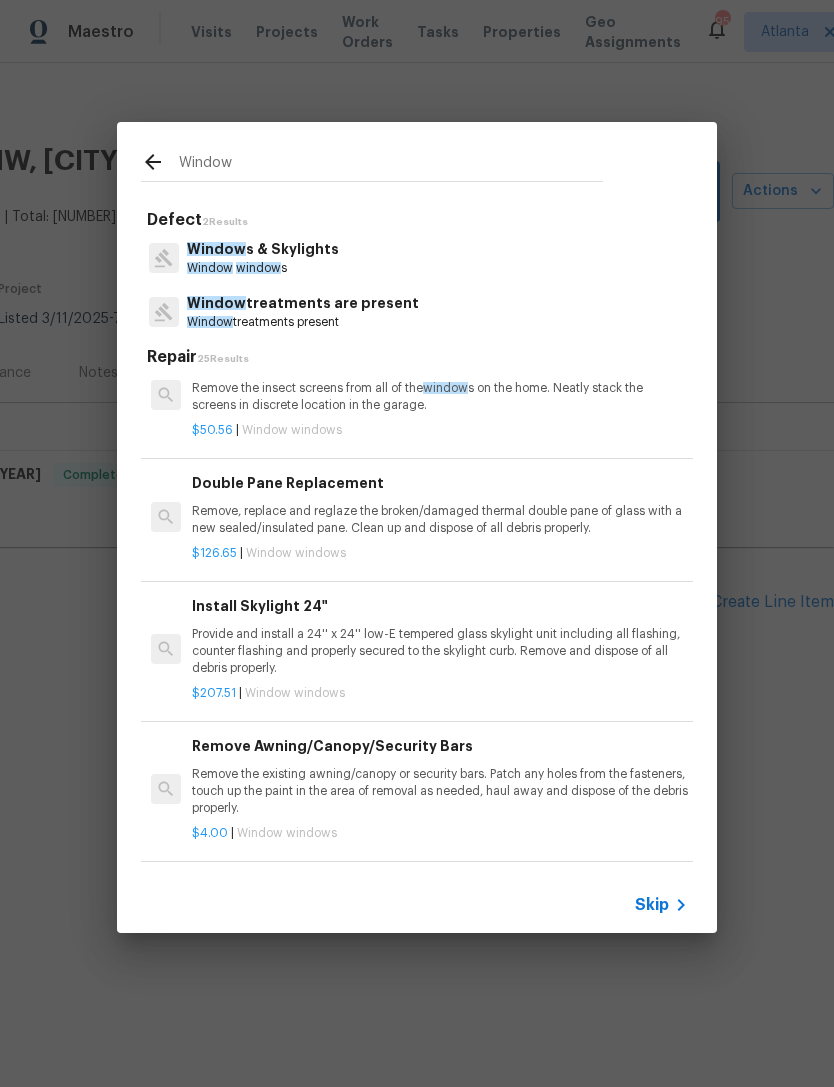 scroll, scrollTop: 719, scrollLeft: 0, axis: vertical 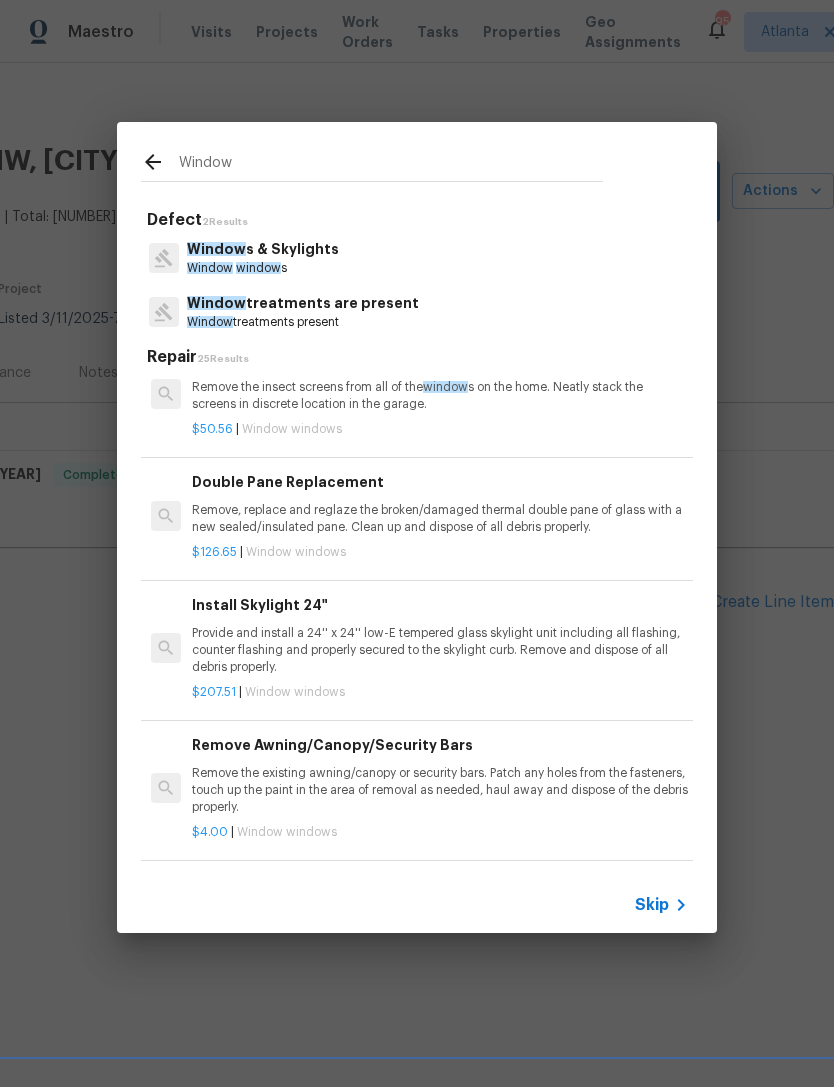 click on "Remove, replace and reglaze the broken/damaged thermal double pane of glass with a new sealed/insulated pane. Clean up and dispose of all debris properly." at bounding box center [440, 519] 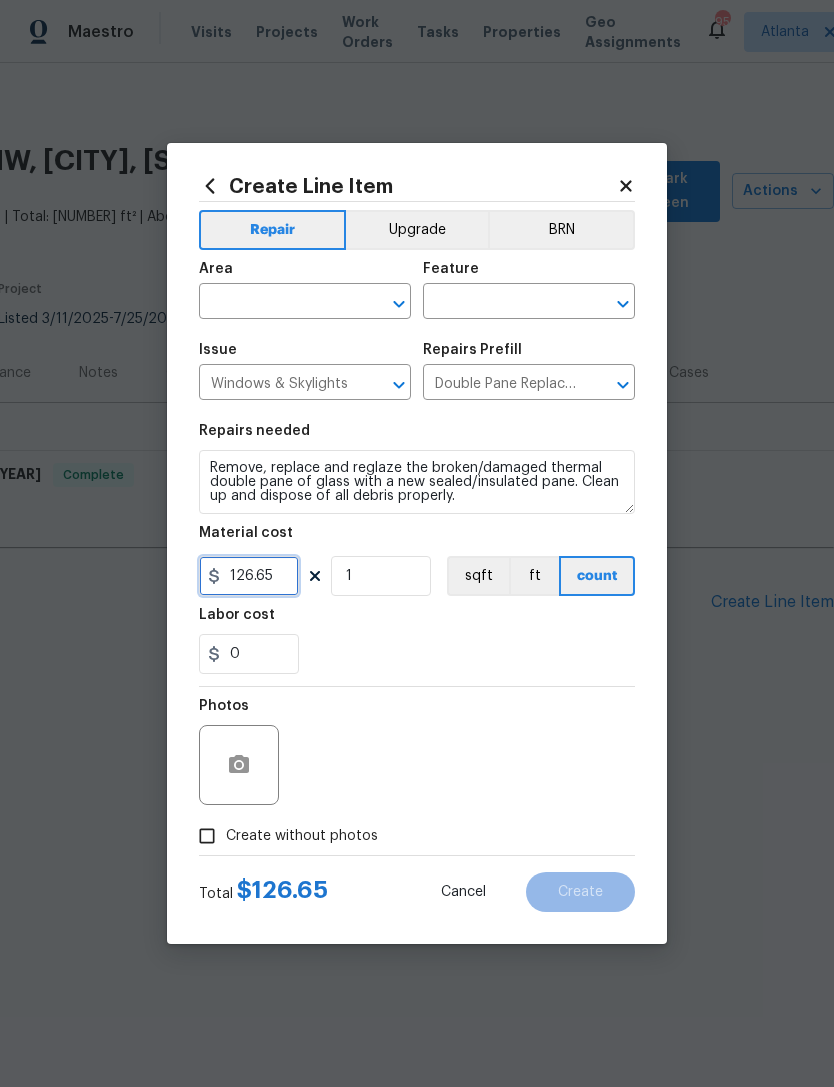 click on "126.65" at bounding box center (249, 576) 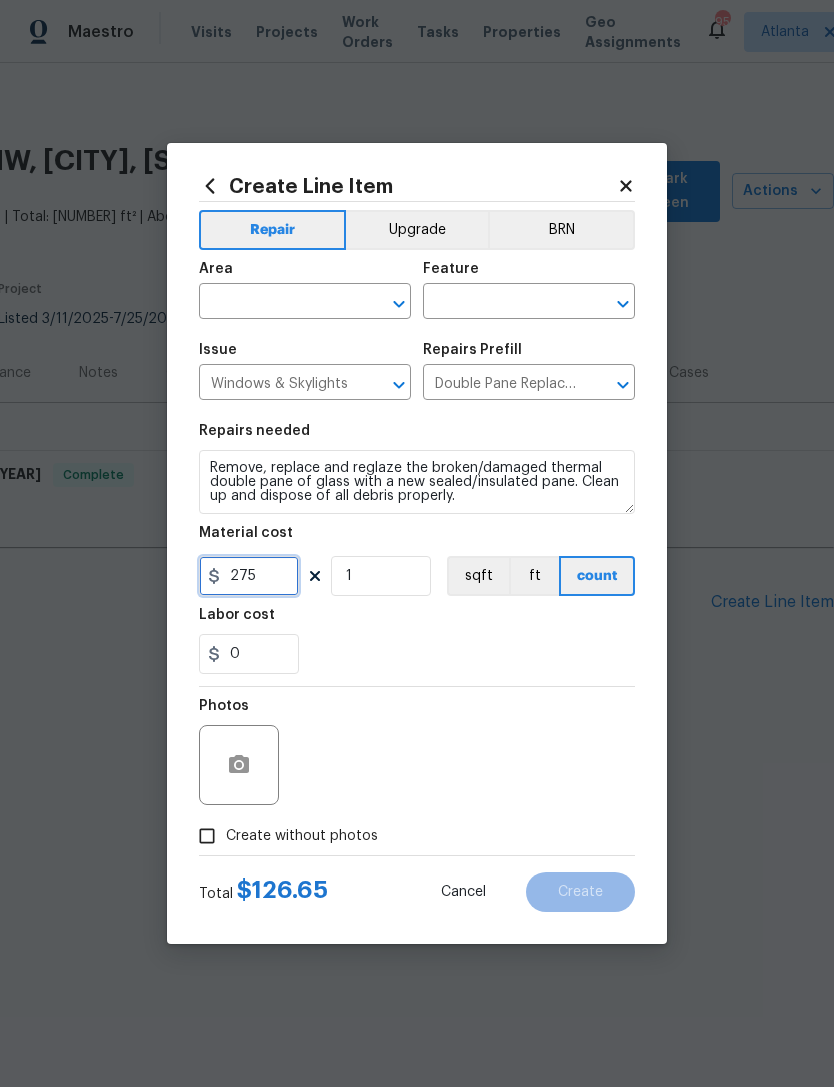 type on "275" 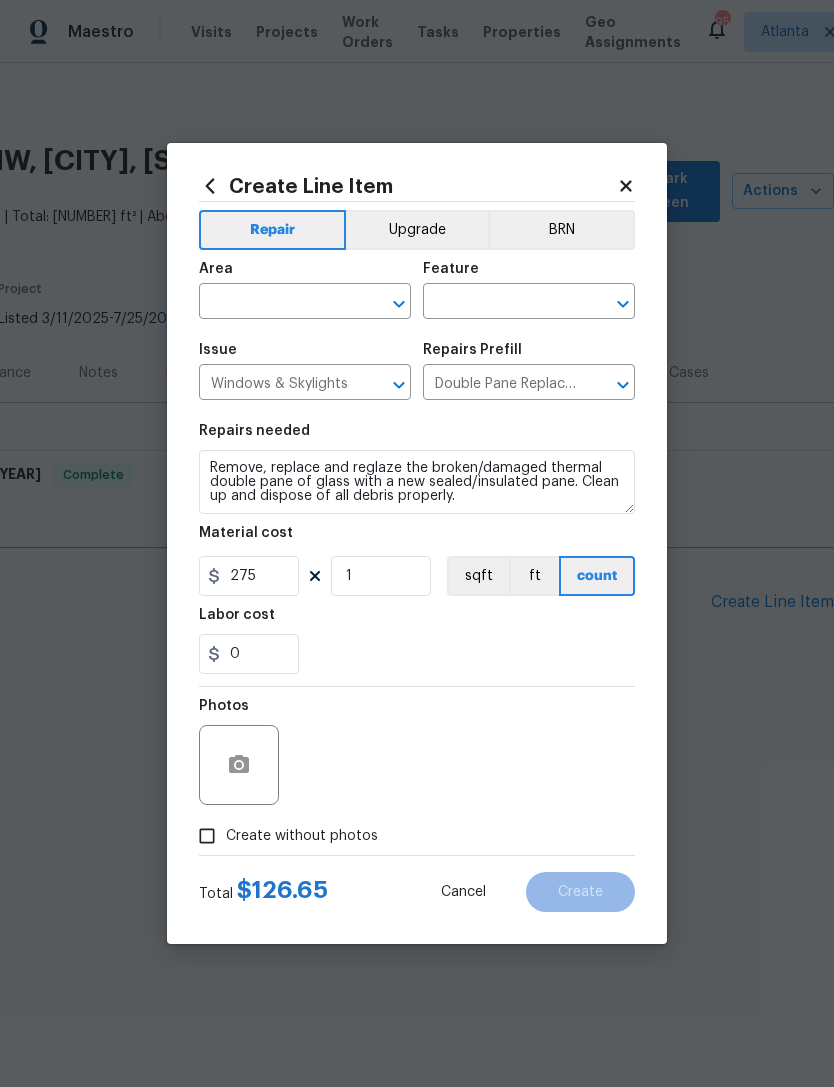 click on "0" at bounding box center [417, 654] 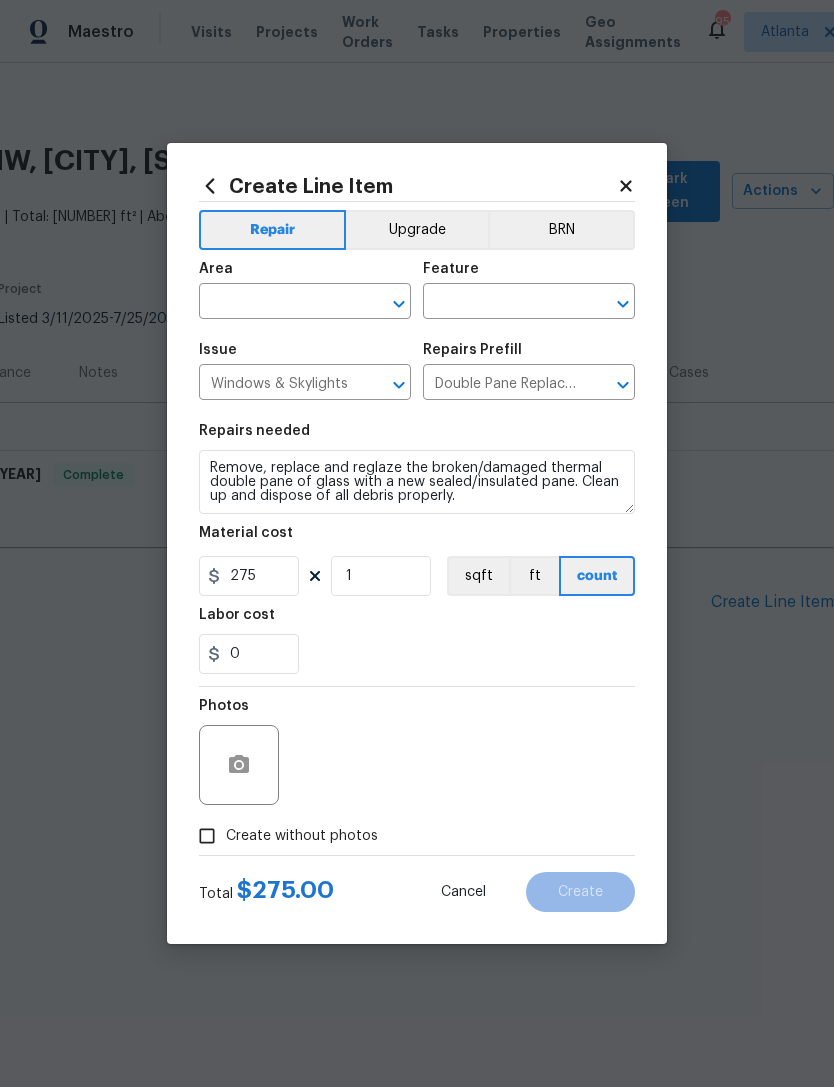 click on "Create without photos" at bounding box center [207, 836] 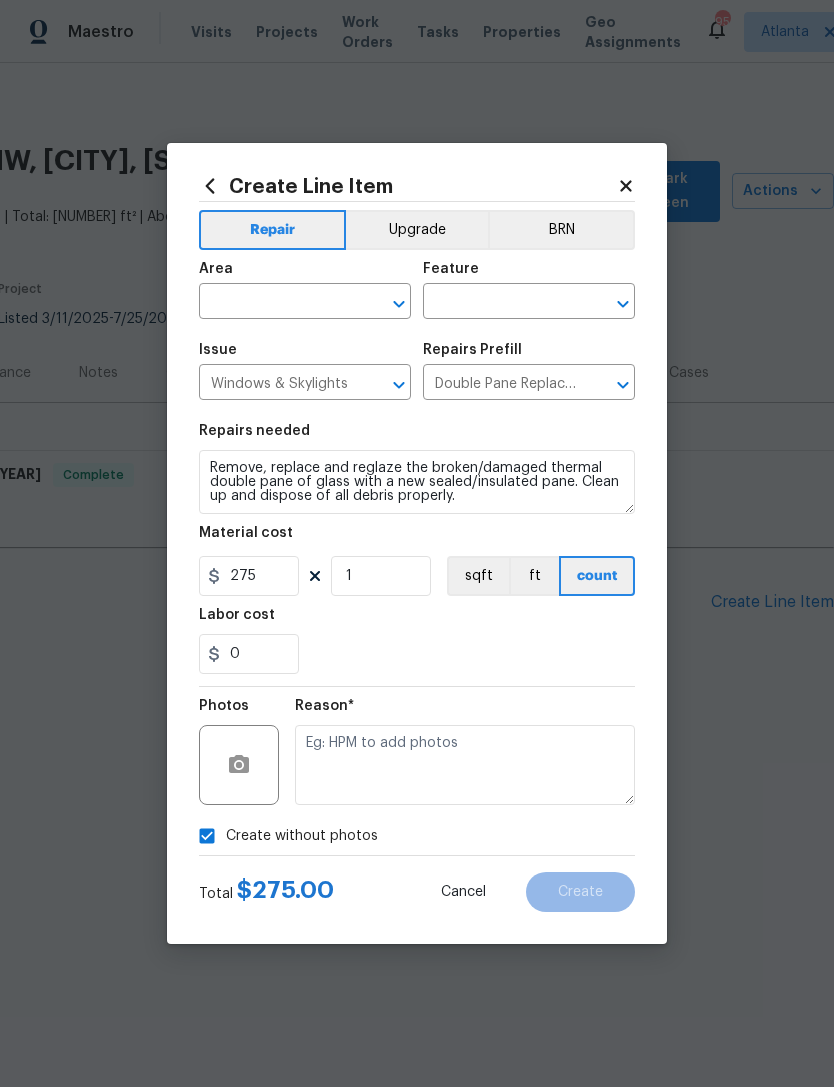 click on "Create without photos" at bounding box center [207, 836] 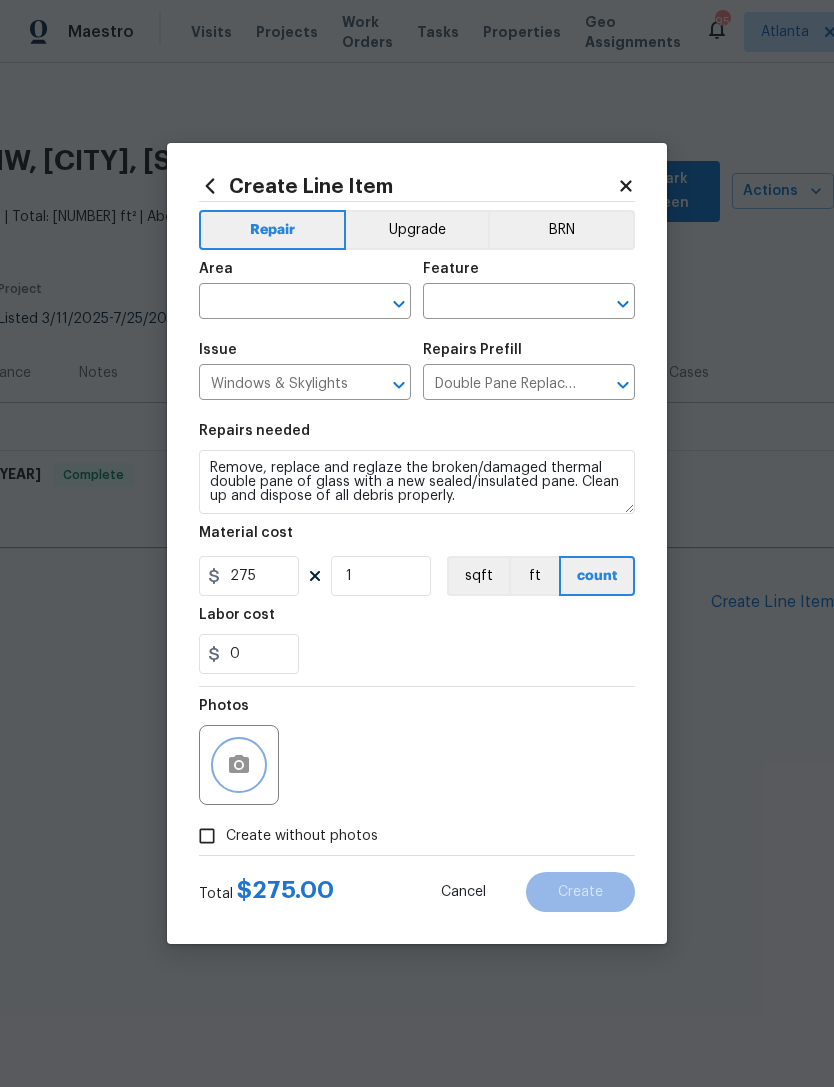 click 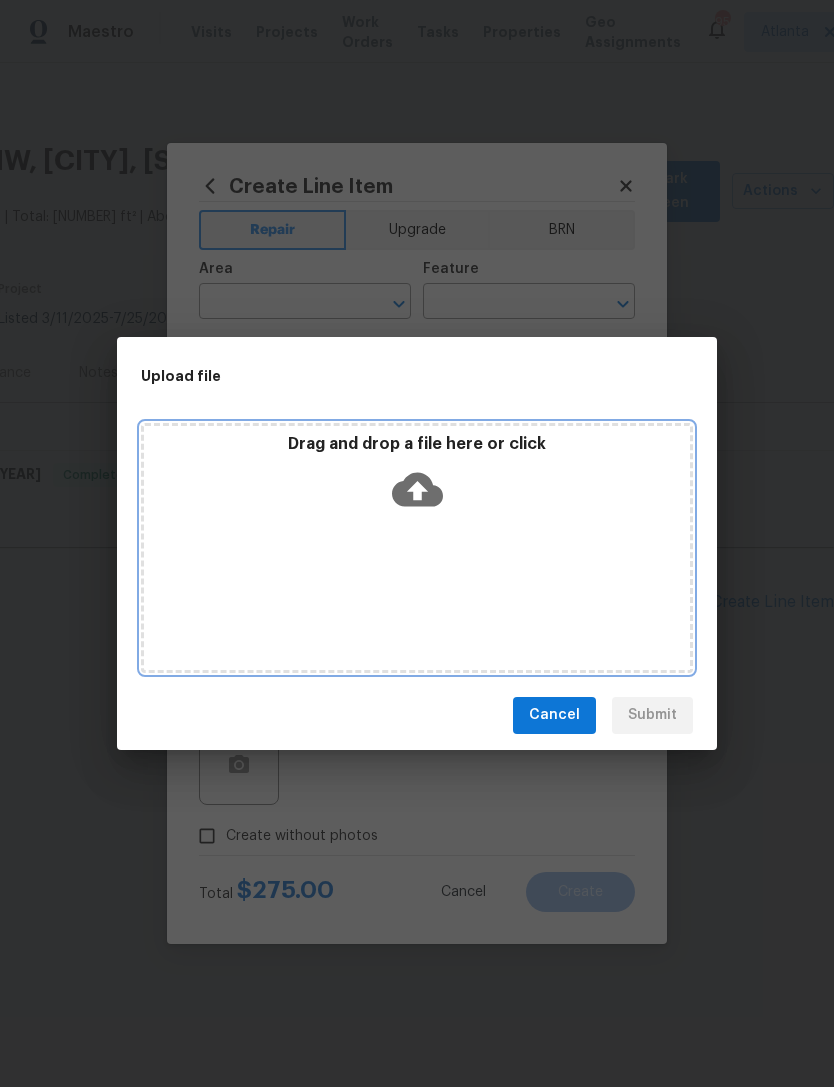 click on "Drag and drop a file here or click" at bounding box center [417, 548] 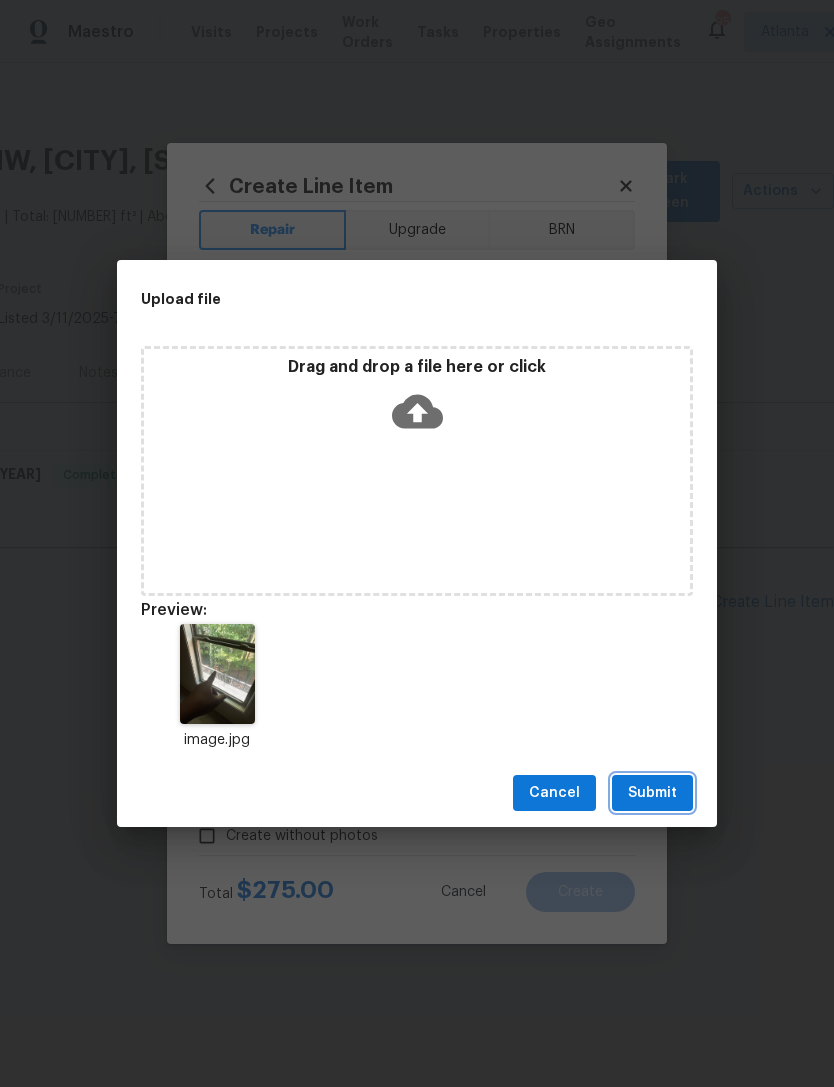 click on "Submit" at bounding box center (652, 793) 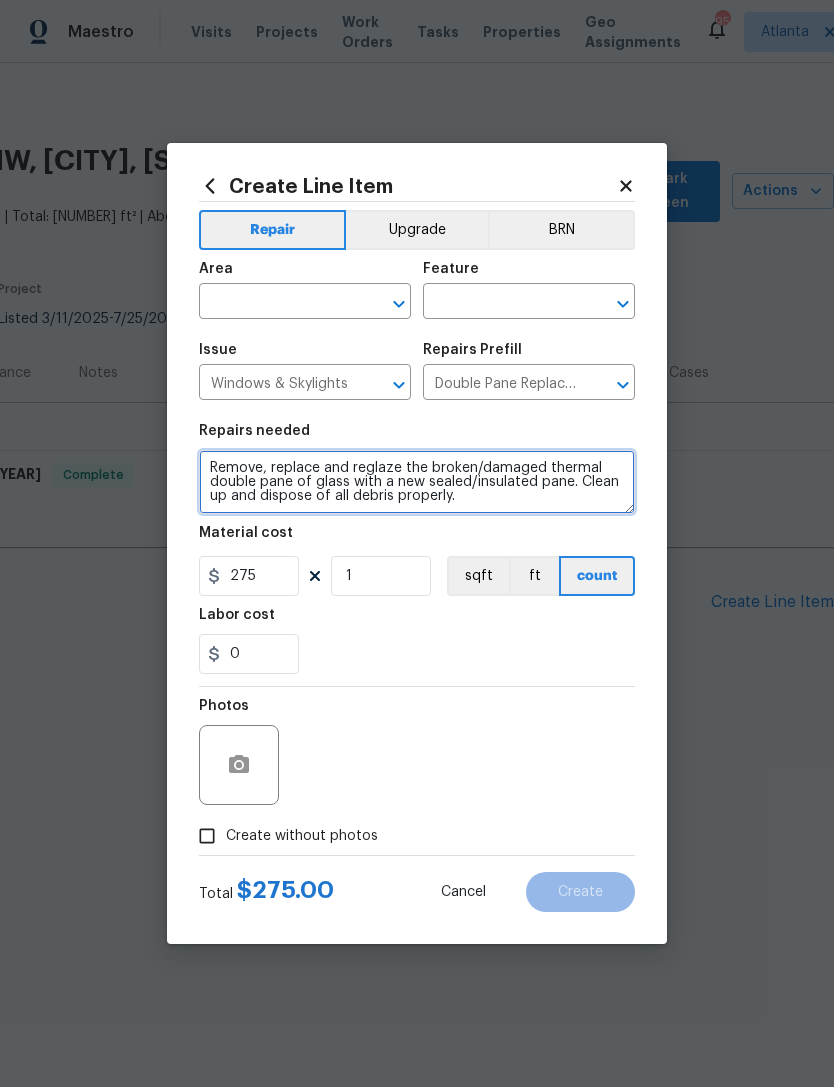 click on "Remove, replace and reglaze the broken/damaged thermal double pane of glass with a new sealed/insulated pane. Clean up and dispose of all debris properly." at bounding box center [417, 482] 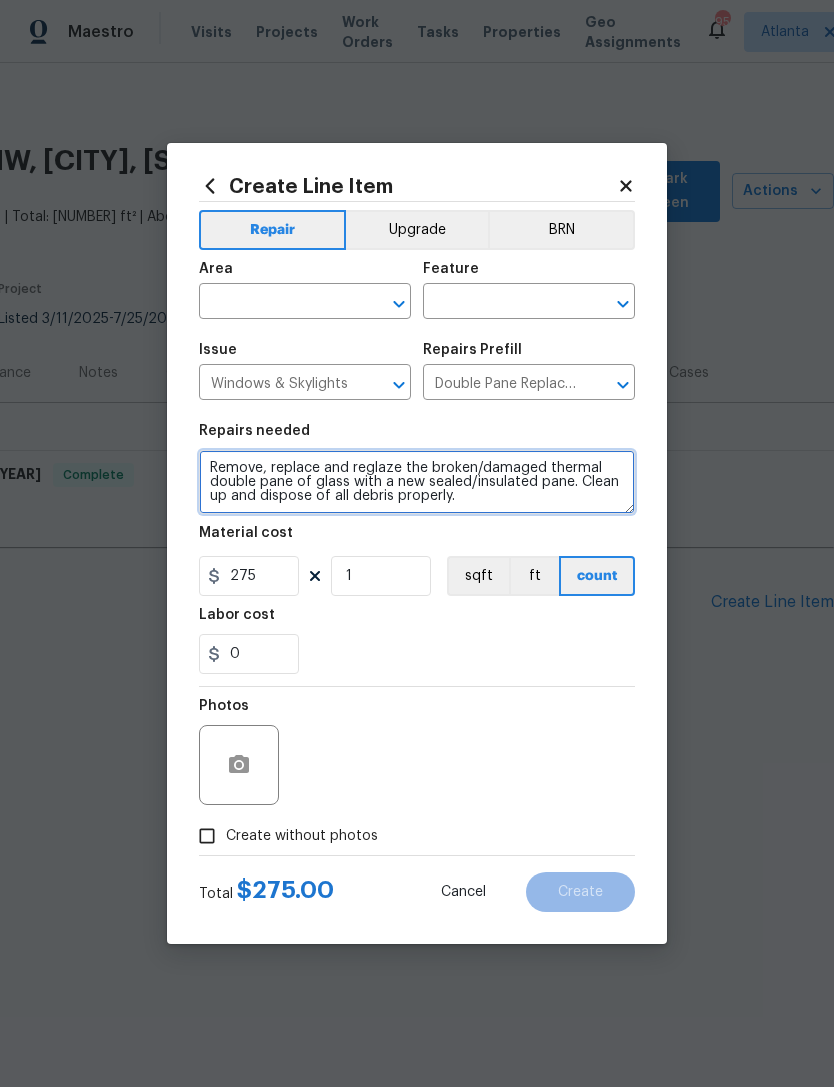click on "Remove, replace and reglaze the broken/damaged thermal double pane of glass with a new sealed/insulated pane. Clean up and dispose of all debris properly." at bounding box center (417, 482) 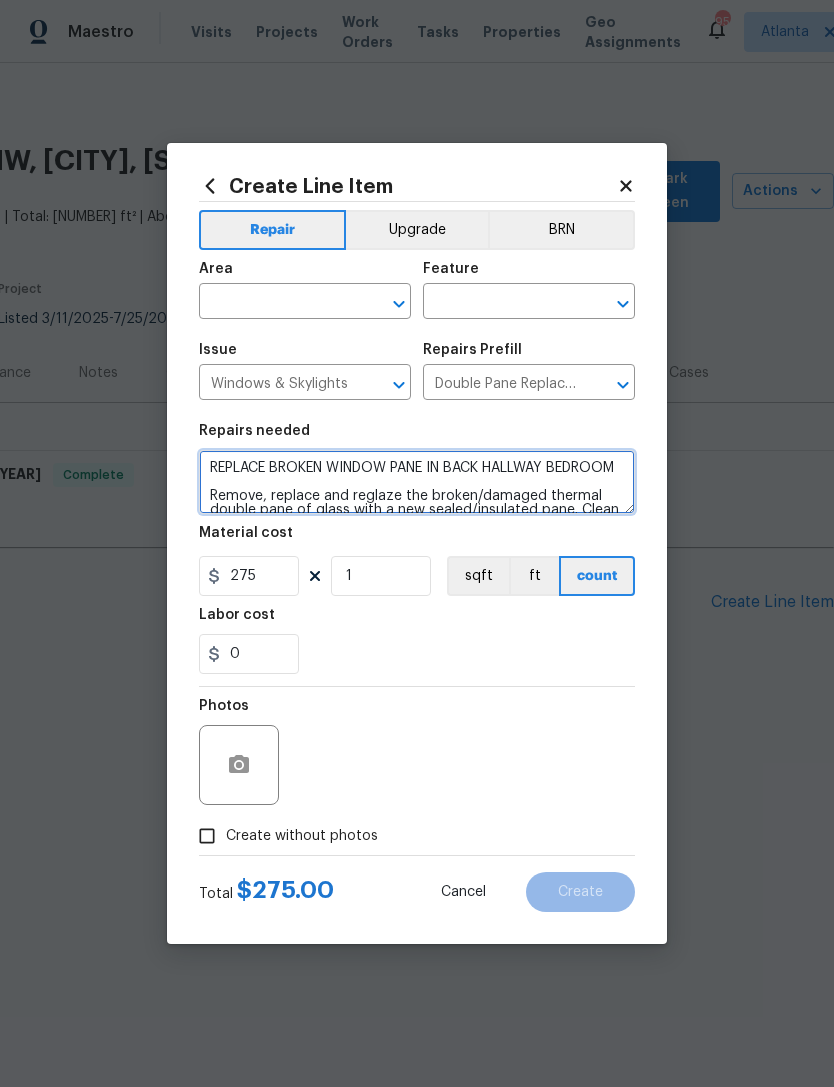type on "REPLACE BROKEN WINDOW PANE IN BACK HALLWAY BEDROOM
Remove, replace and reglaze the broken/damaged thermal double pane of glass with a new sealed/insulated pane. Clean up and dispose of all debris properly." 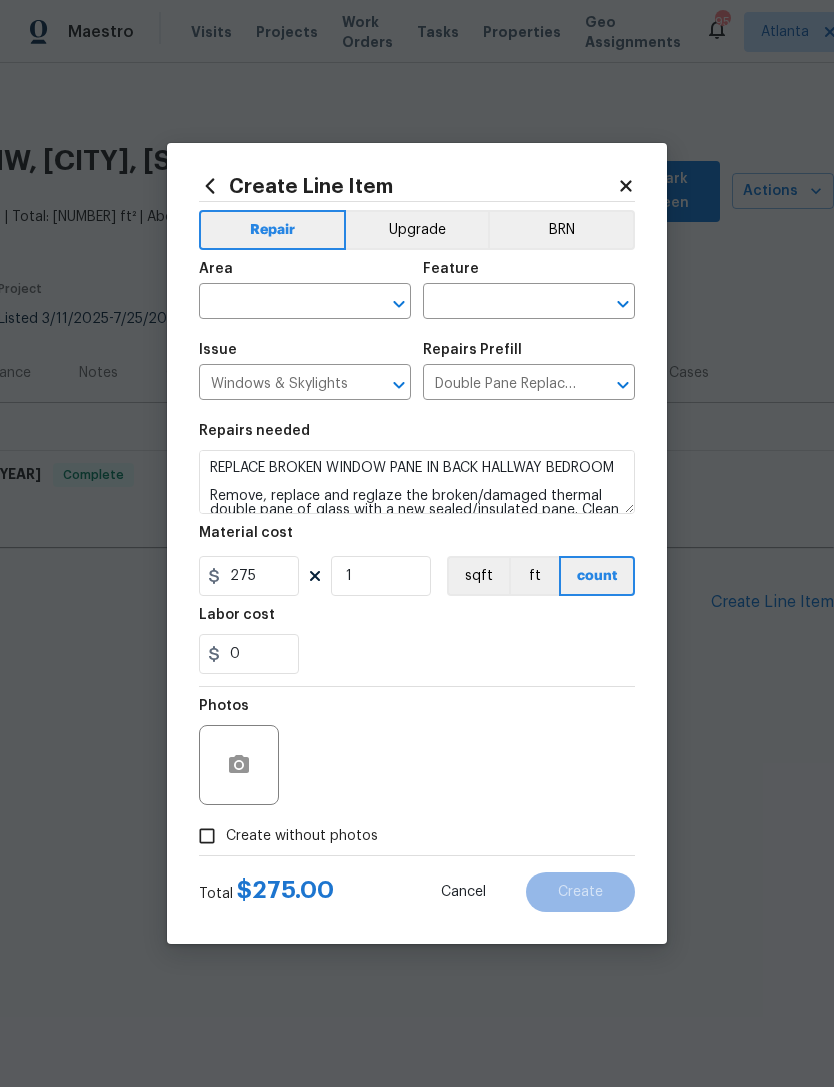 click on "0" at bounding box center (417, 654) 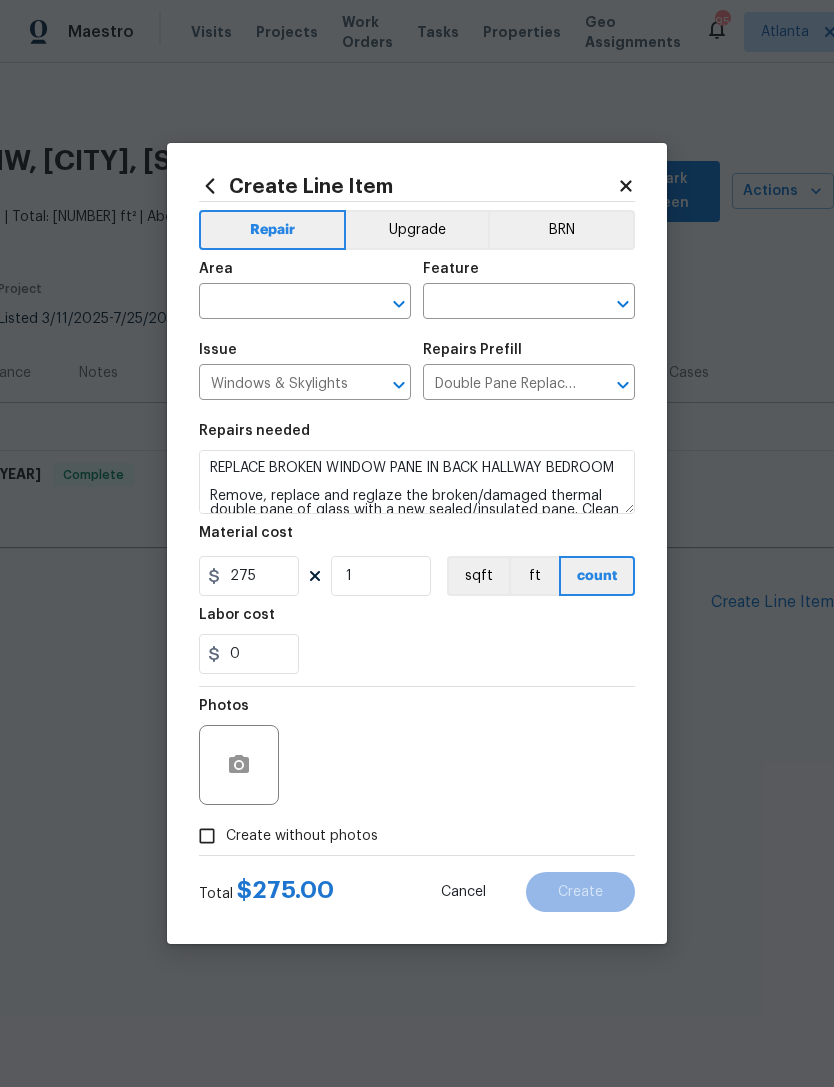 click at bounding box center (277, 303) 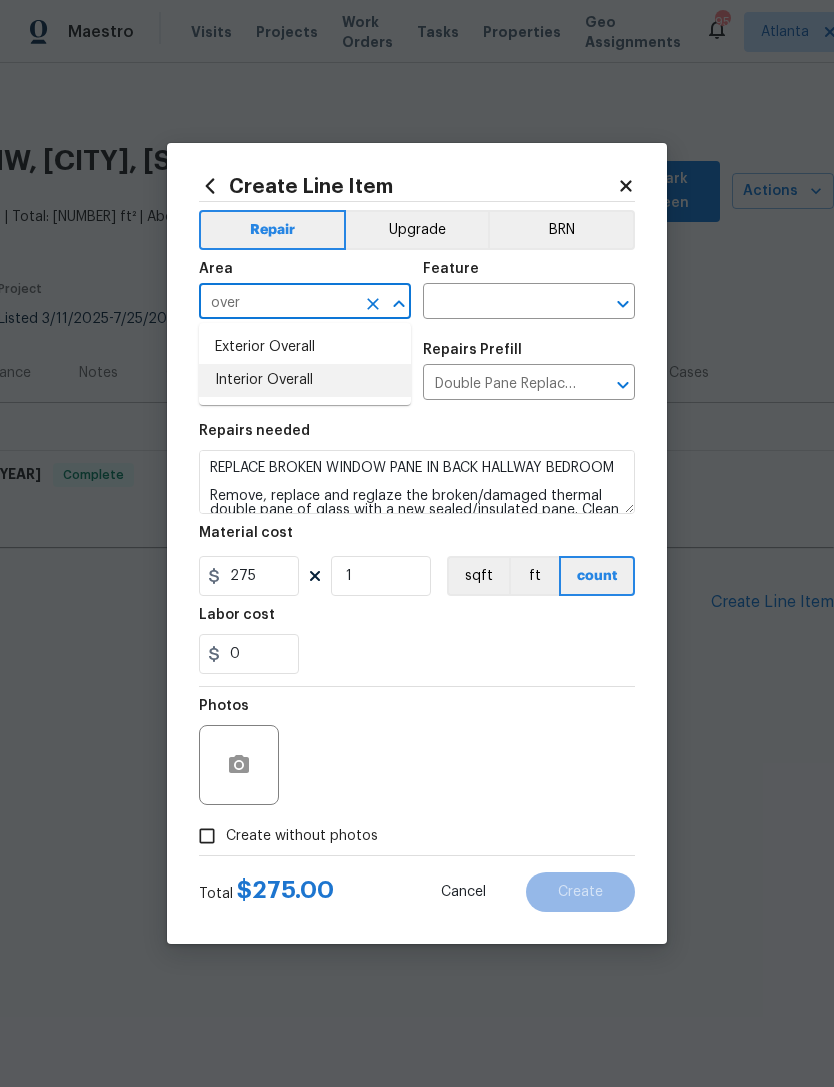 click on "Interior Overall" at bounding box center [305, 380] 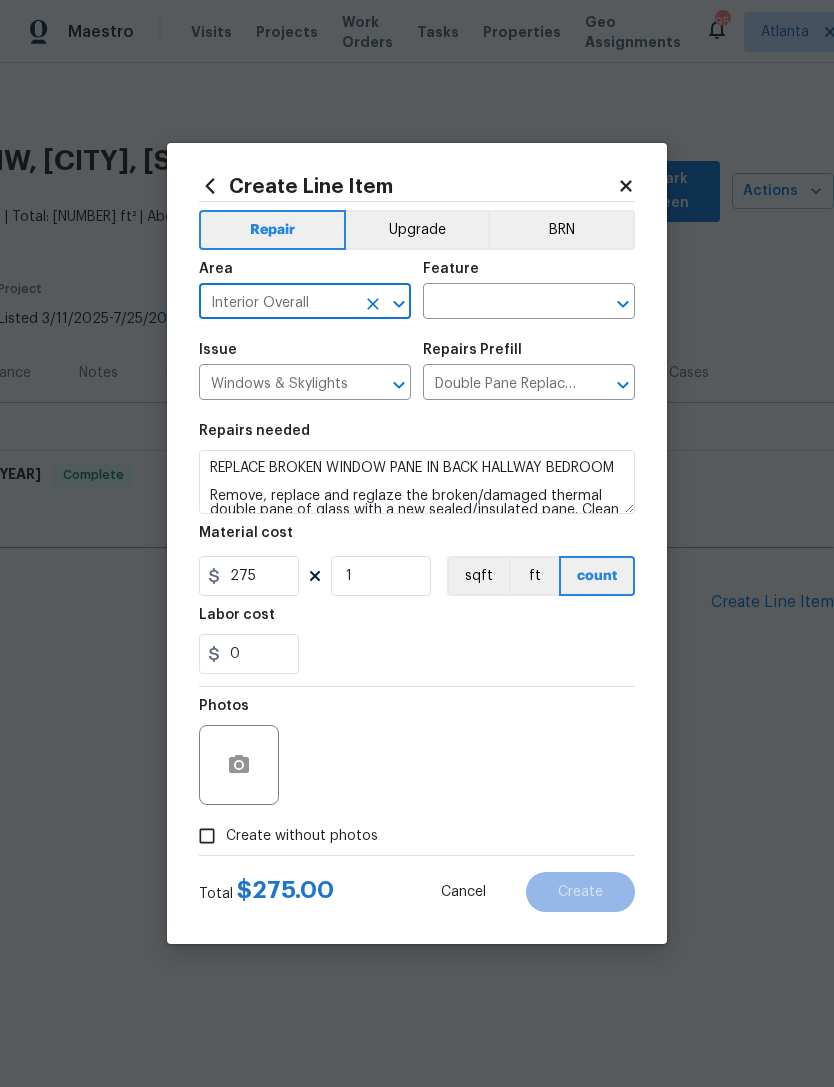click at bounding box center (501, 303) 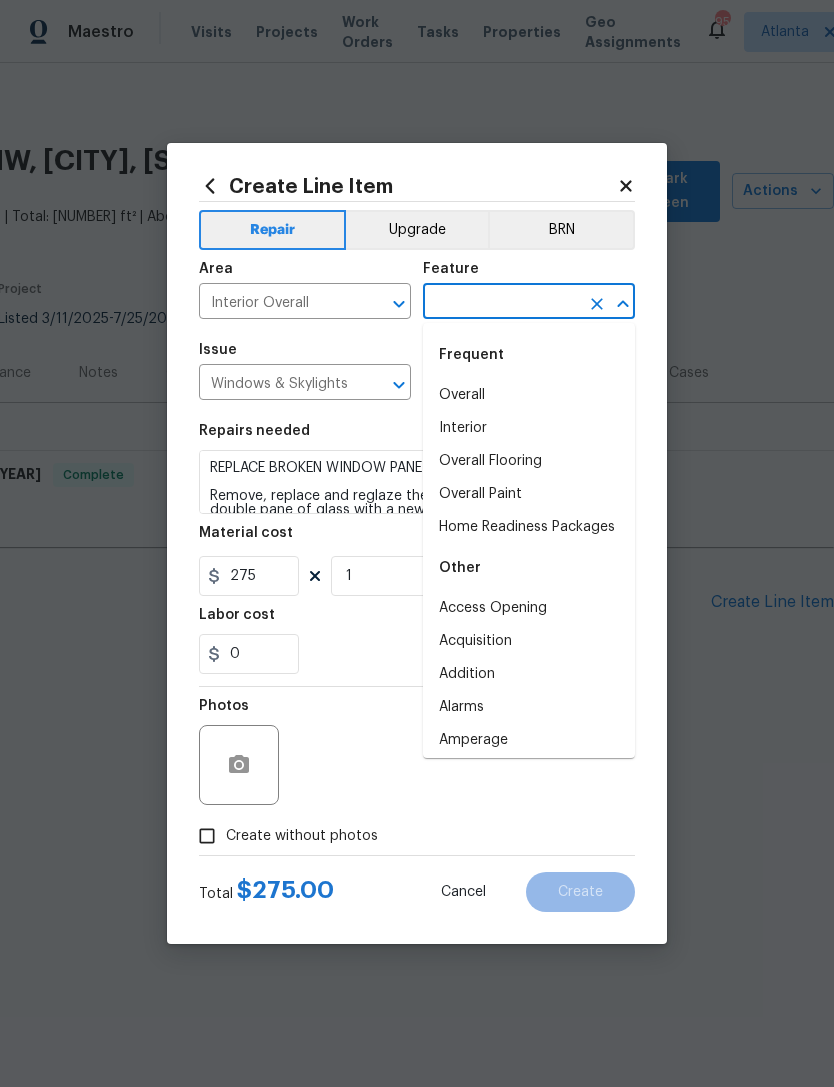 click on "Issue Windows & Skylights ​" at bounding box center [305, 371] 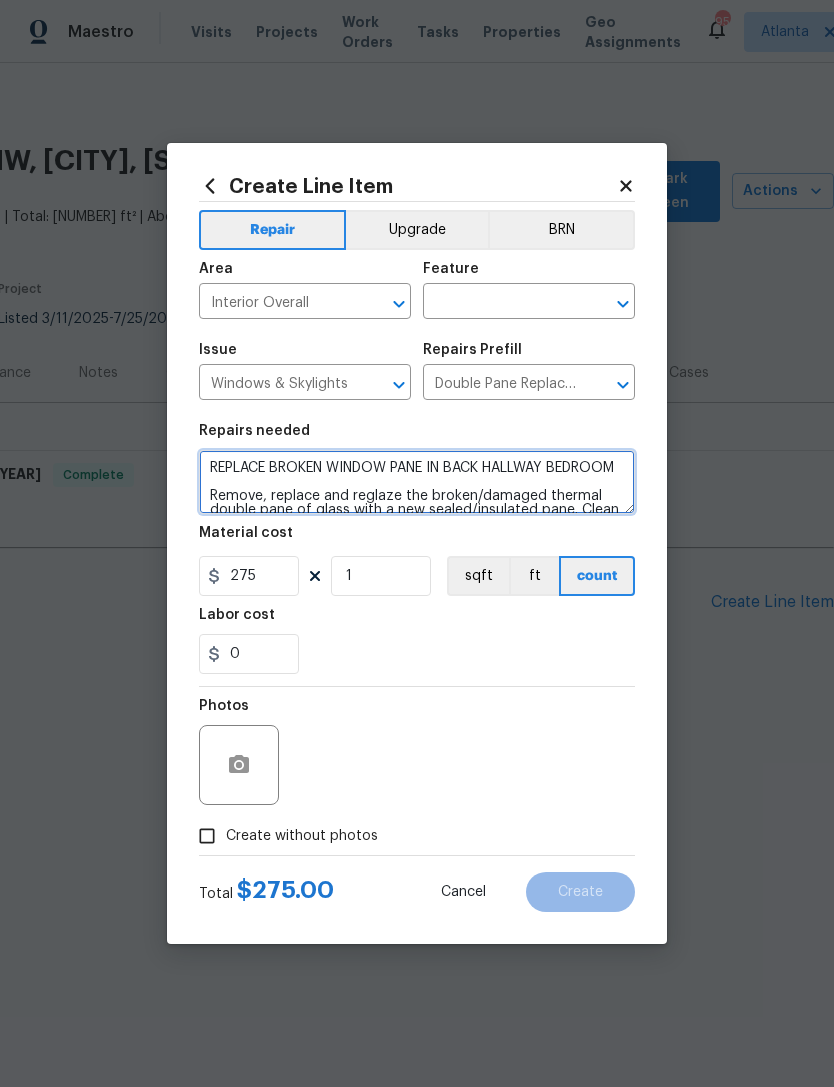 click on "REPLACE BROKEN WINDOW PANE IN BACK HALLWAY BEDROOM
Remove, replace and reglaze the broken/damaged thermal double pane of glass with a new sealed/insulated pane. Clean up and dispose of all debris properly." at bounding box center (417, 482) 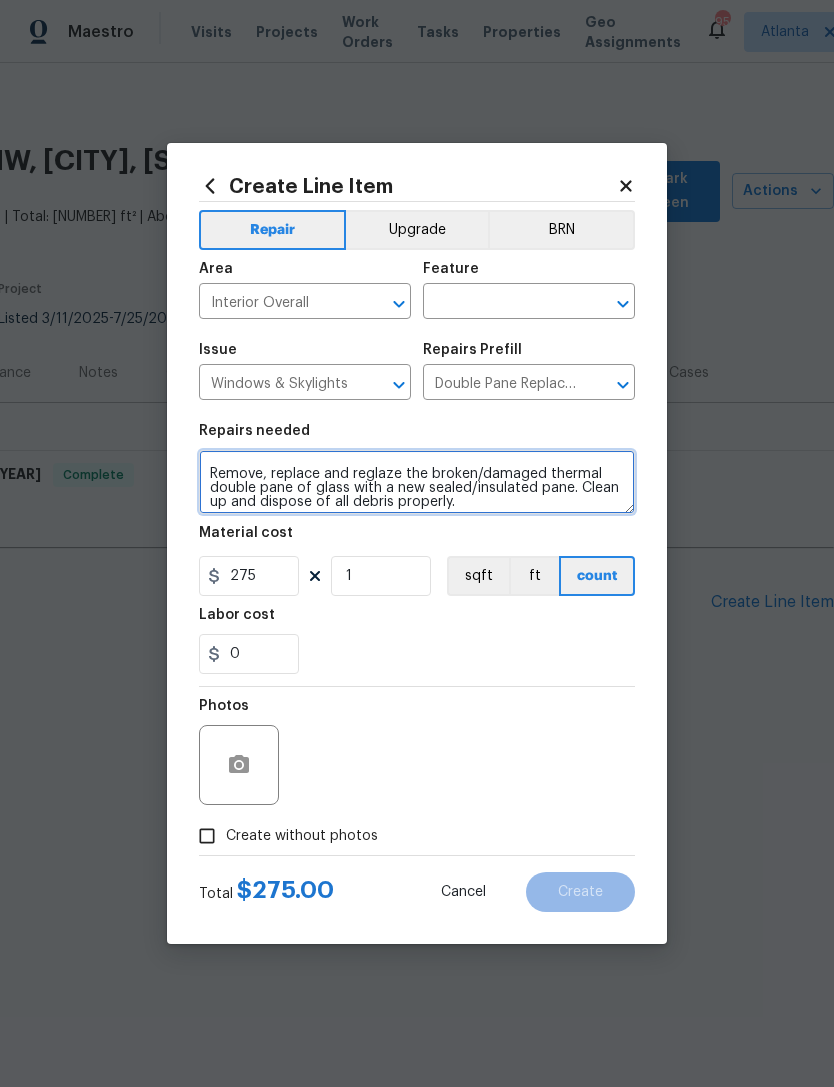scroll, scrollTop: 42, scrollLeft: 0, axis: vertical 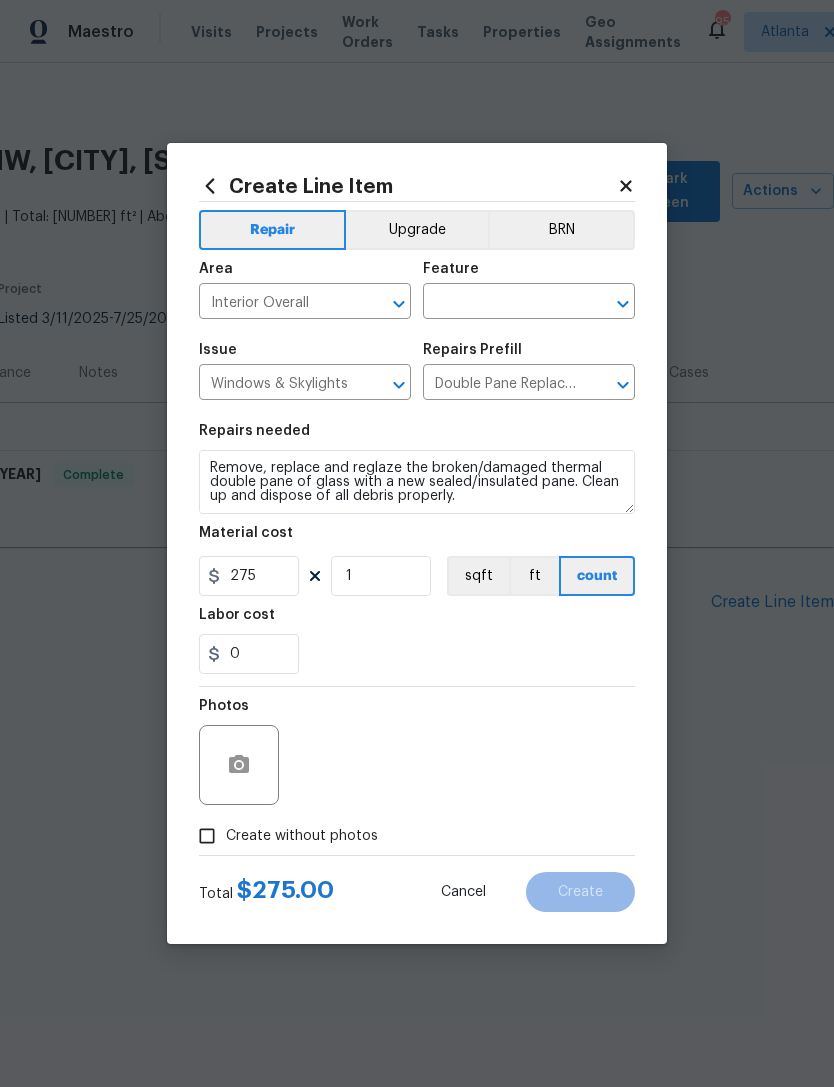 click at bounding box center [501, 303] 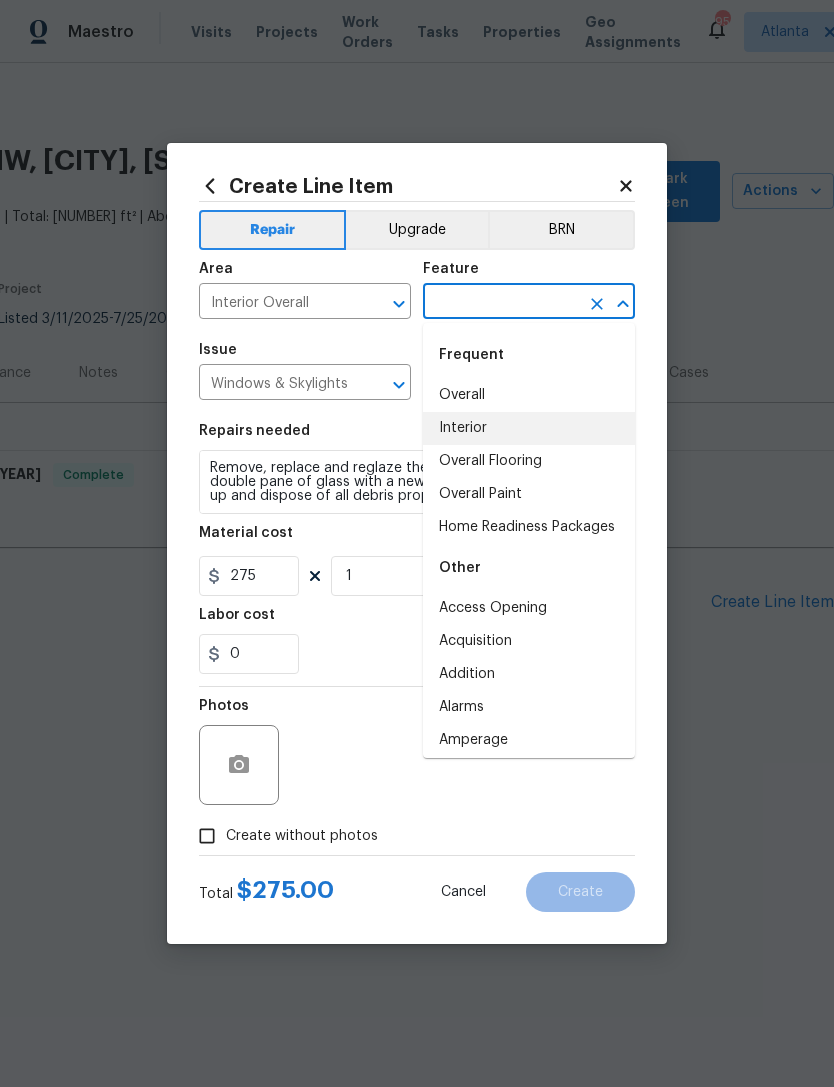 click on "Interior" at bounding box center [529, 428] 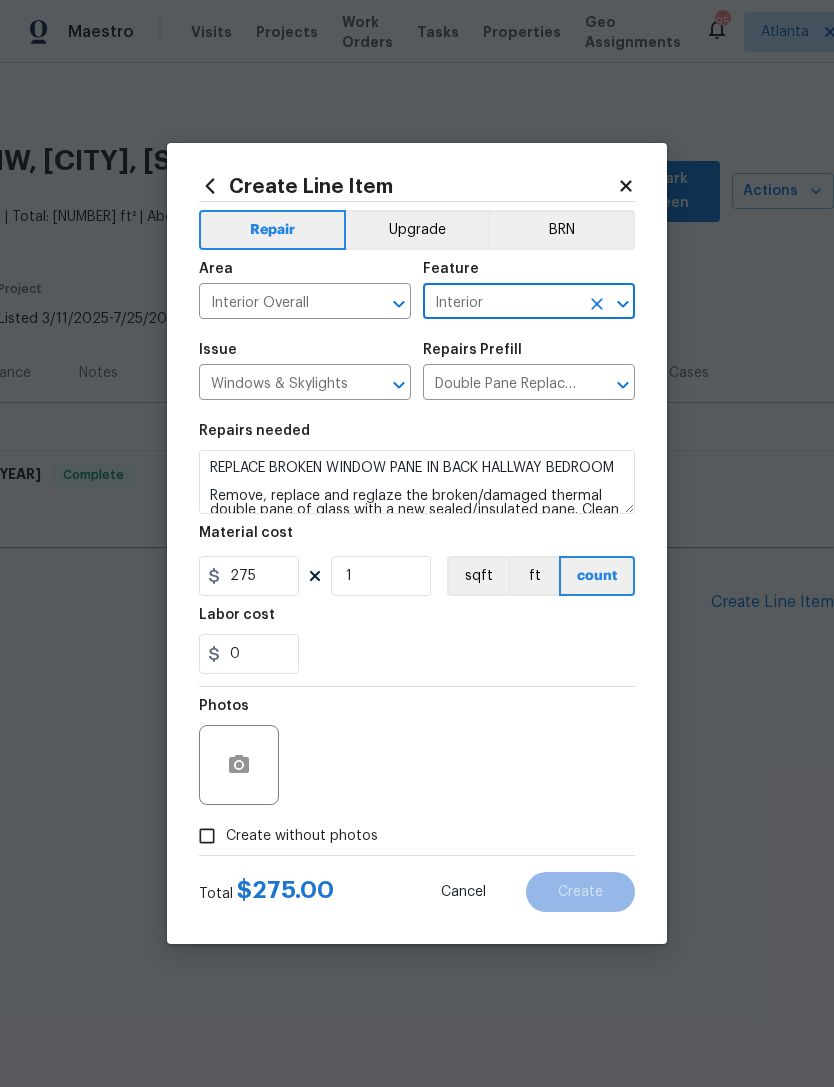 scroll, scrollTop: 0, scrollLeft: 0, axis: both 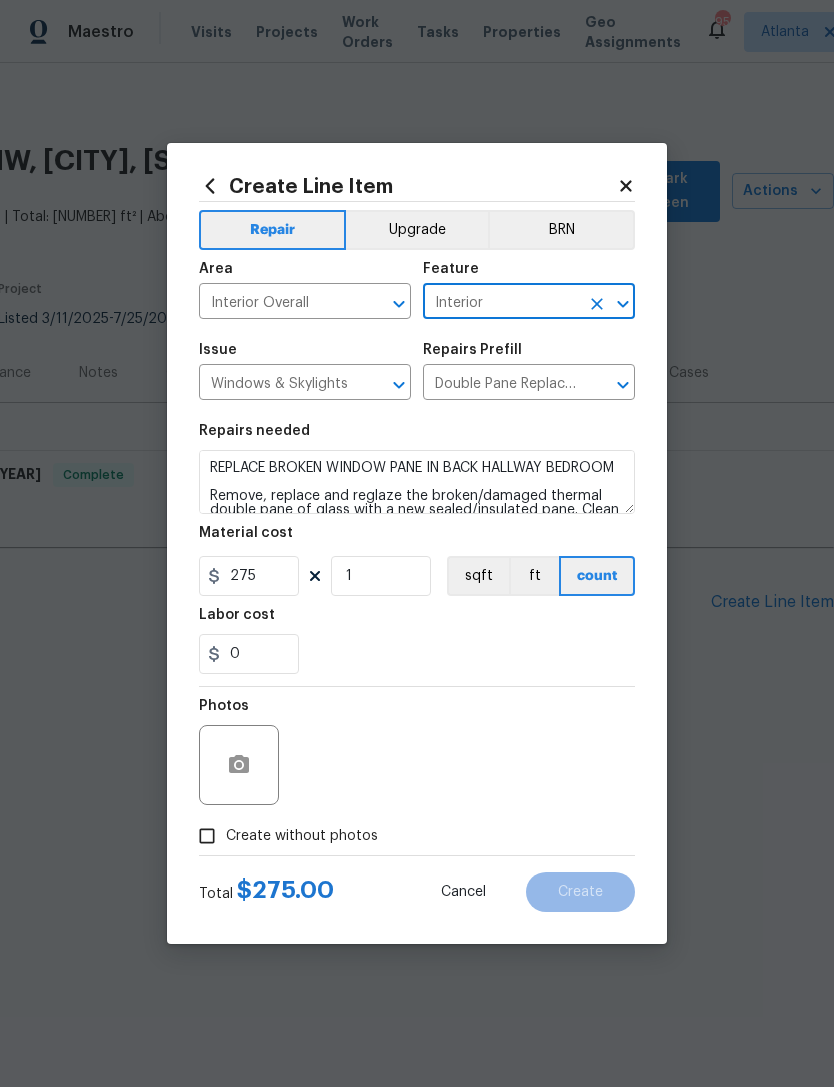click on "0" at bounding box center (417, 654) 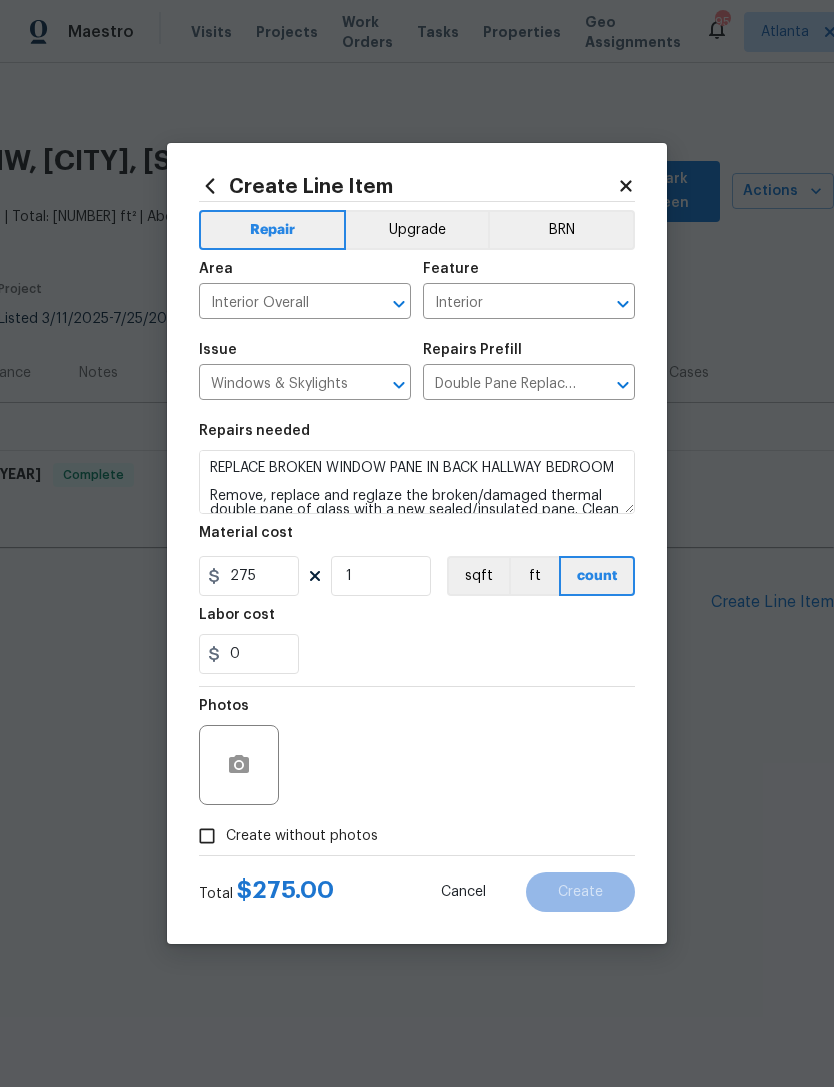 click on "Create without photos" at bounding box center [207, 836] 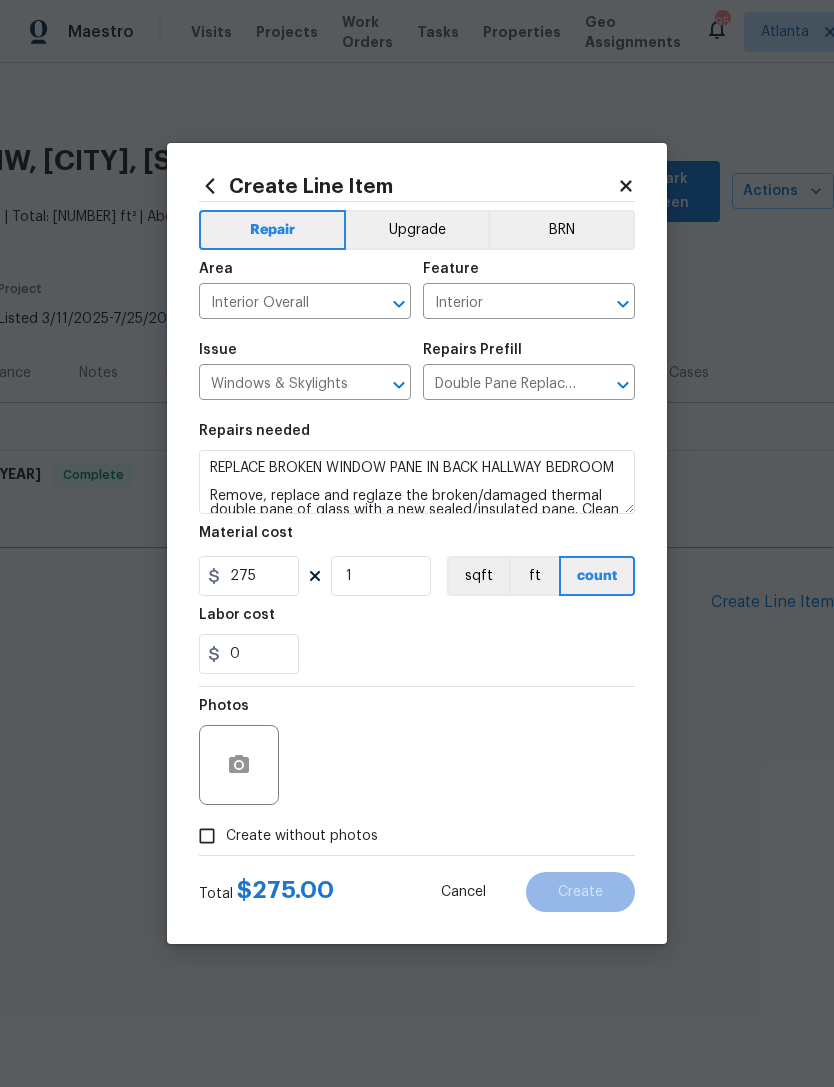 checkbox on "true" 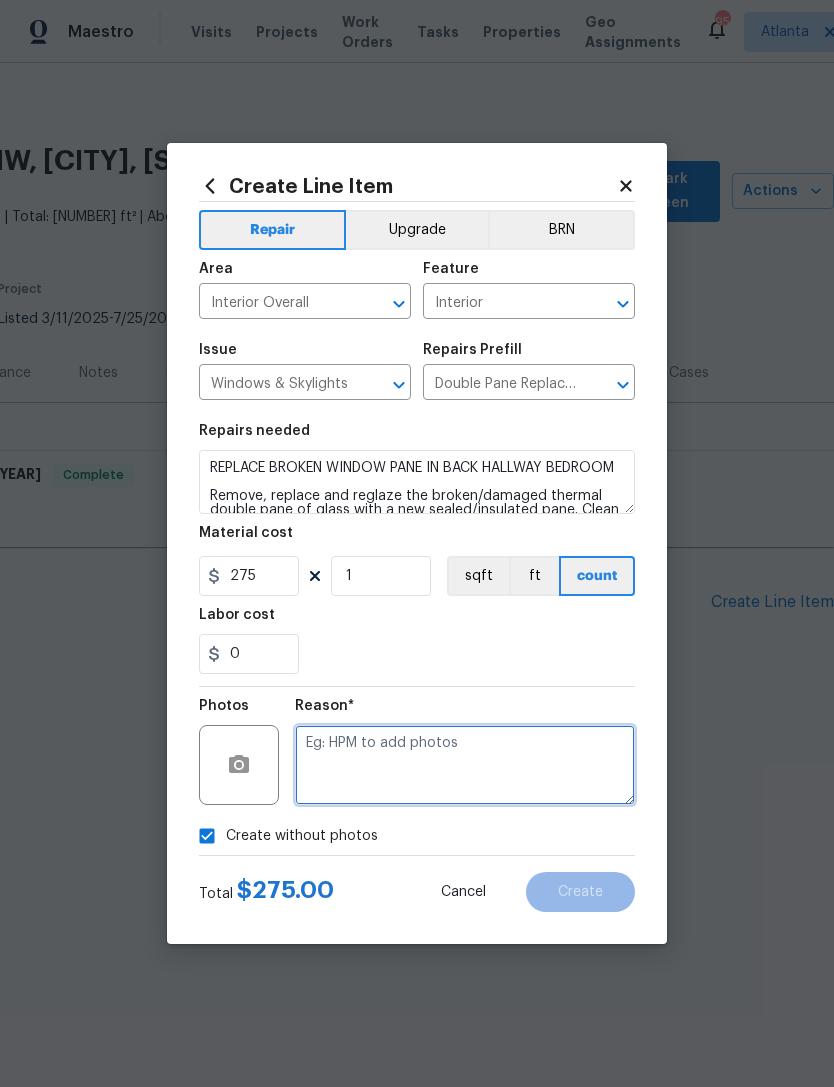 click at bounding box center (465, 765) 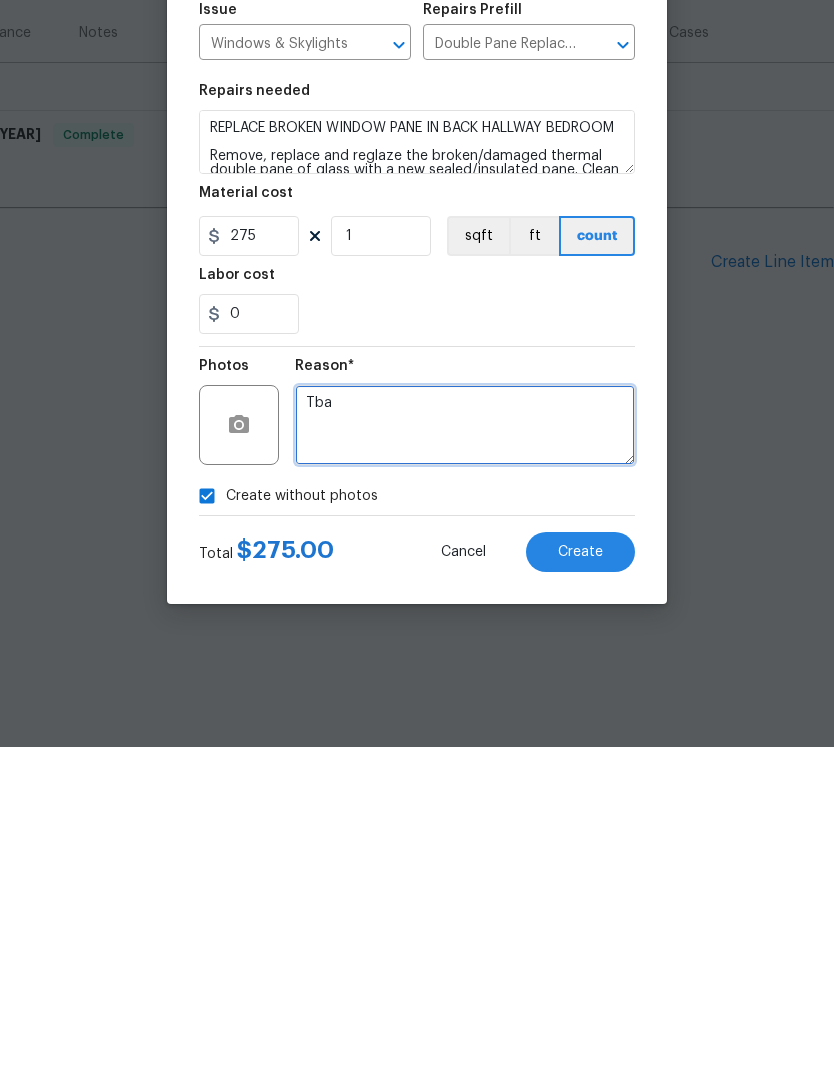 type on "Tba" 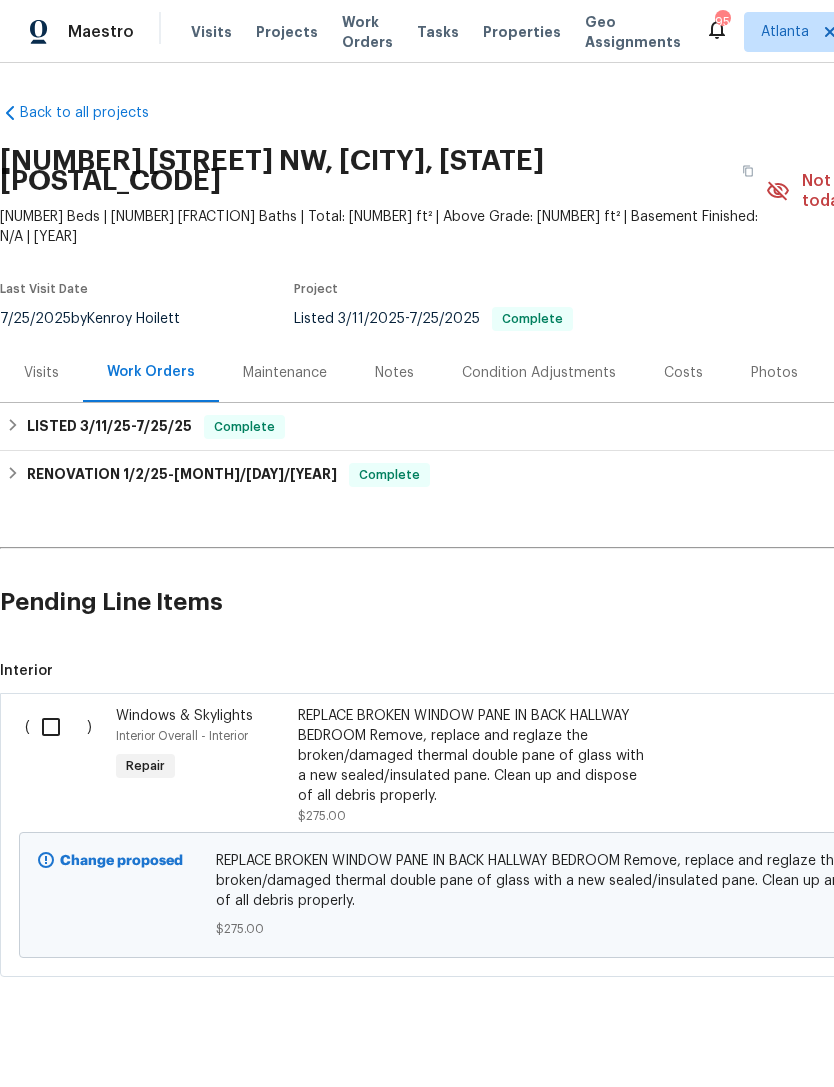 scroll, scrollTop: 0, scrollLeft: 0, axis: both 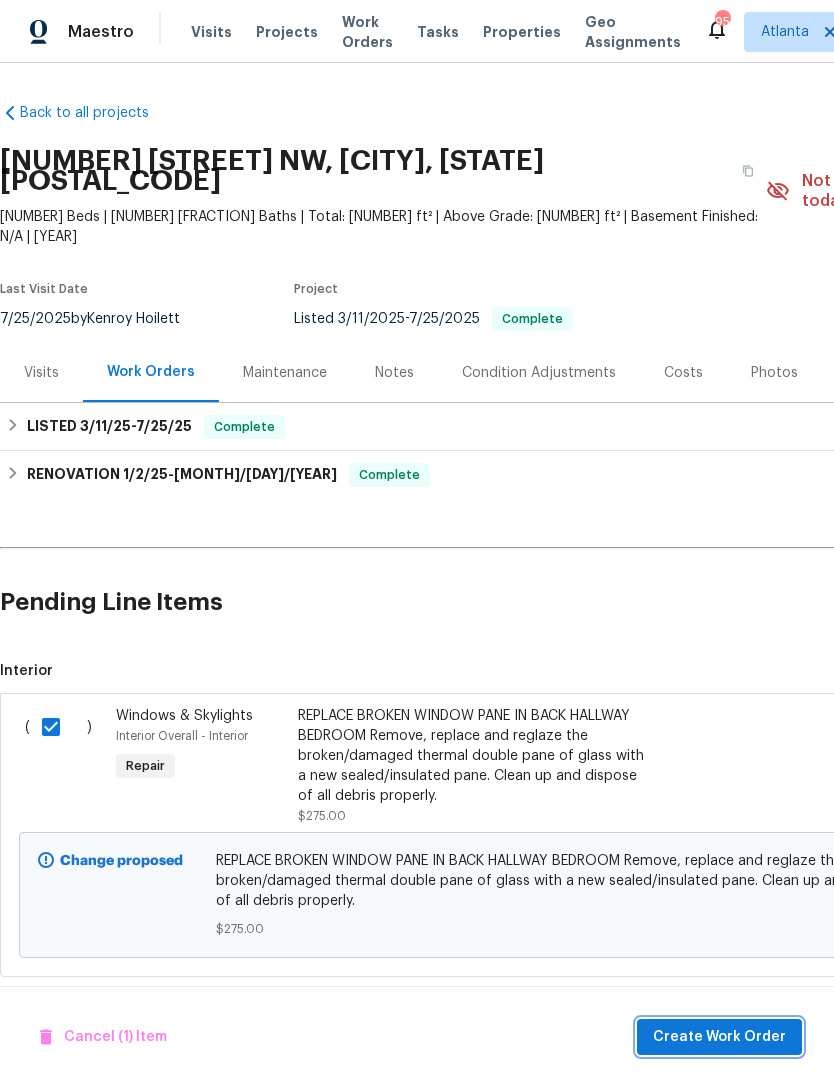click on "Create Work Order" at bounding box center [719, 1037] 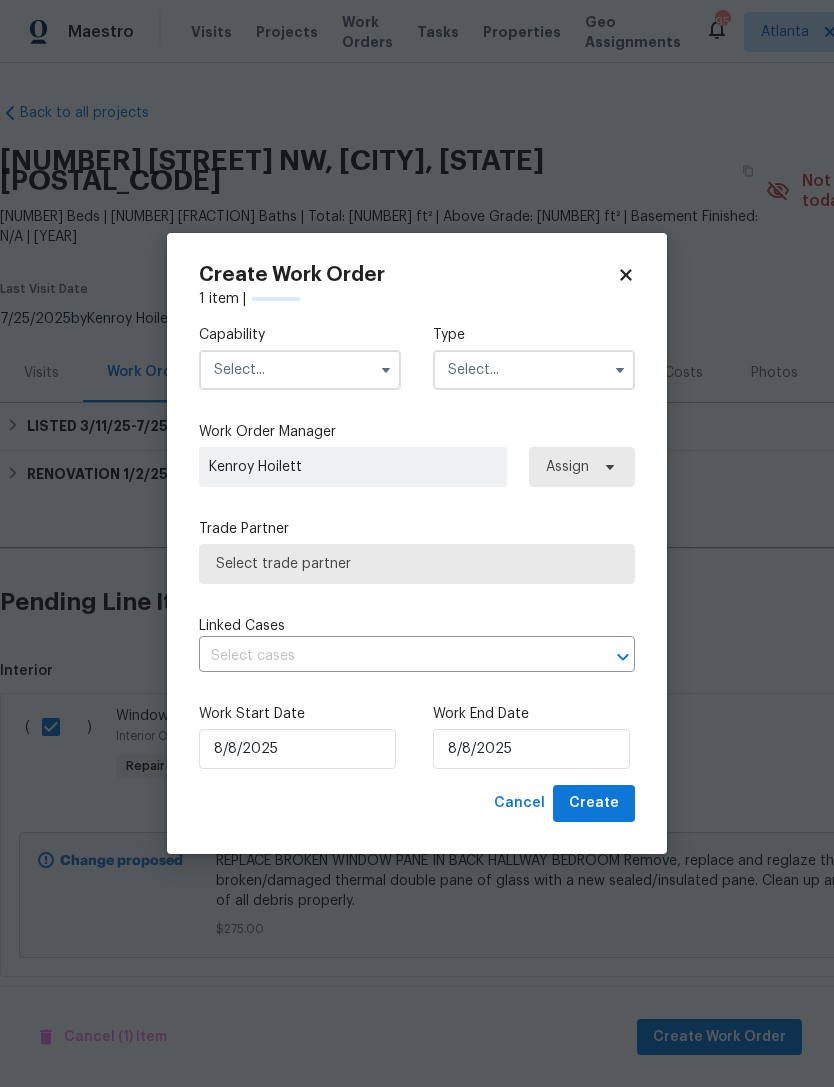 checkbox on "false" 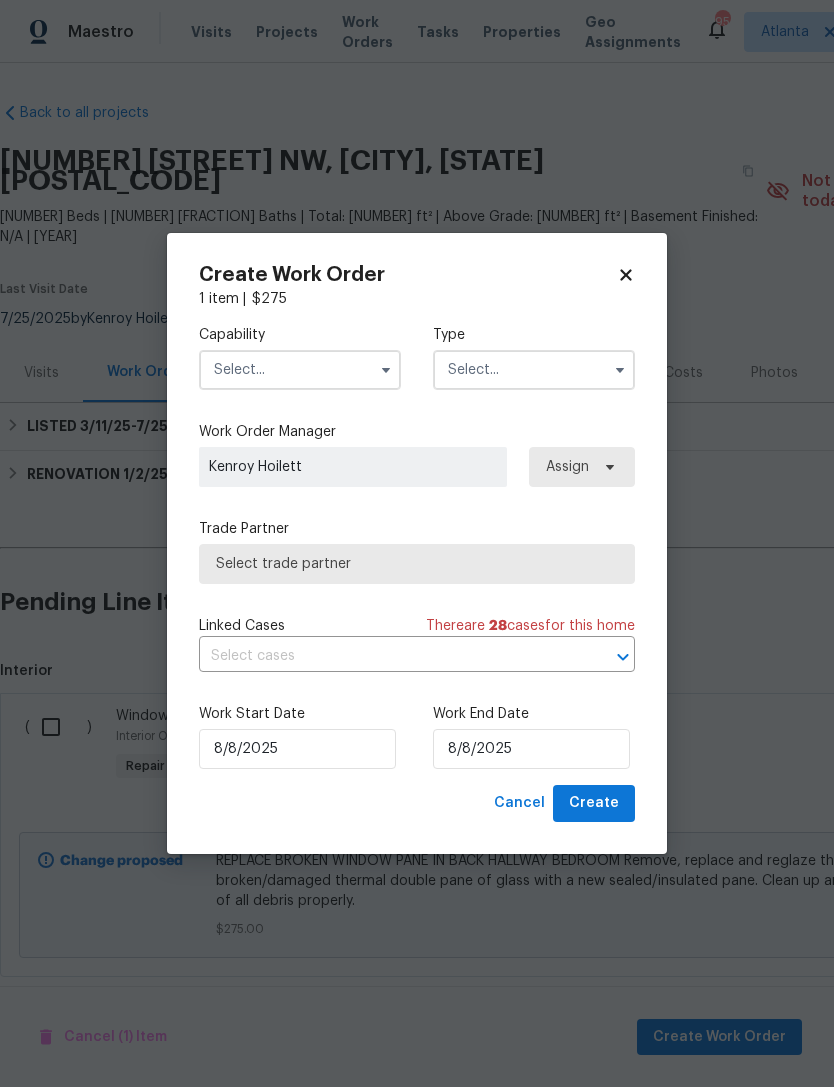 click at bounding box center (300, 370) 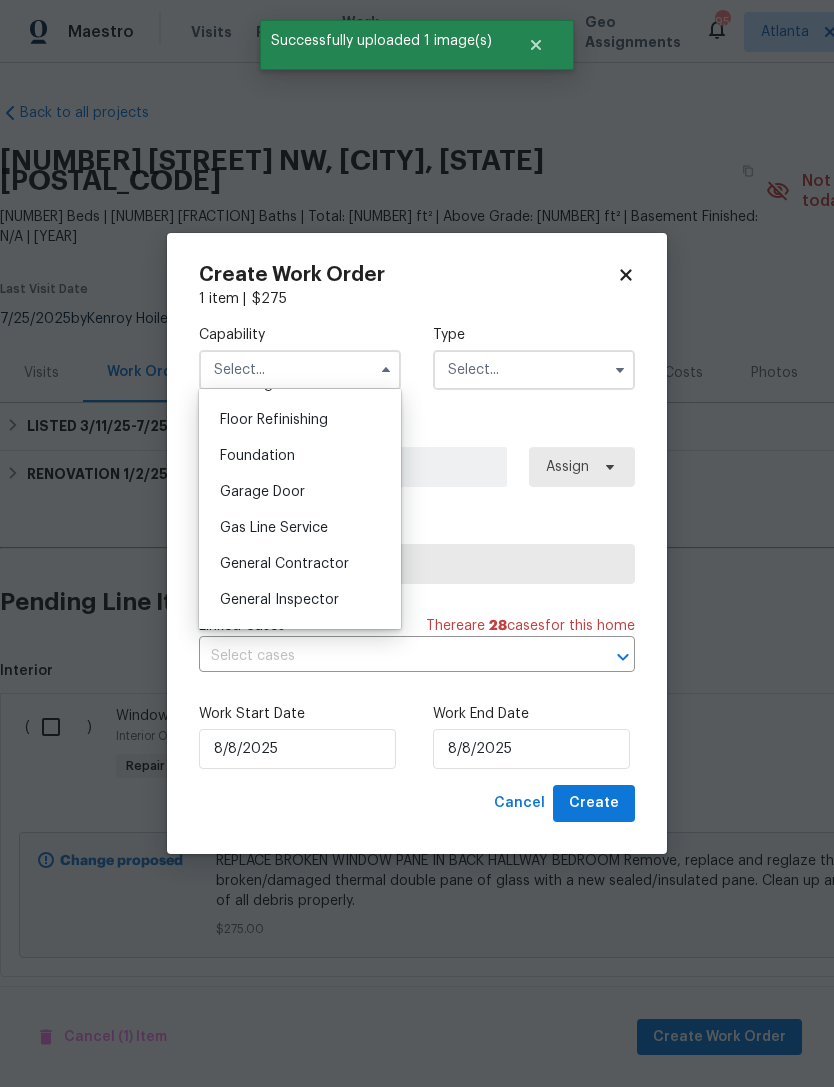 scroll, scrollTop: 817, scrollLeft: 0, axis: vertical 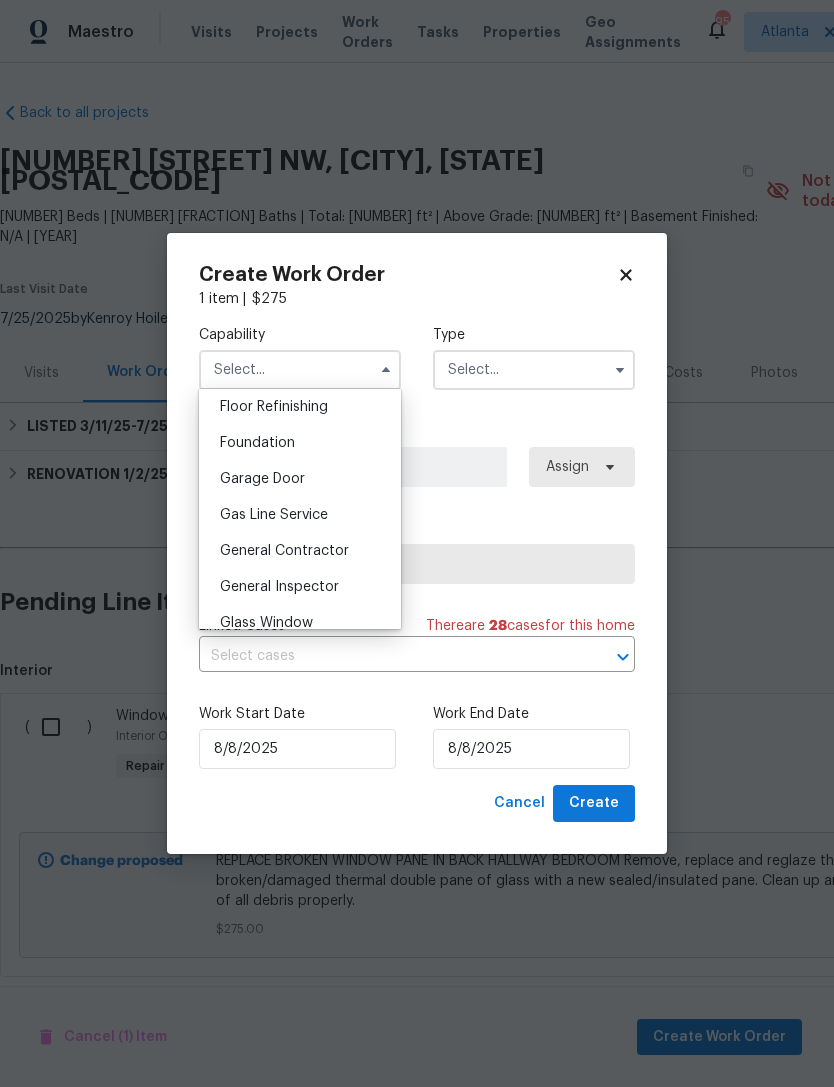 click on "General Contractor" at bounding box center [284, 551] 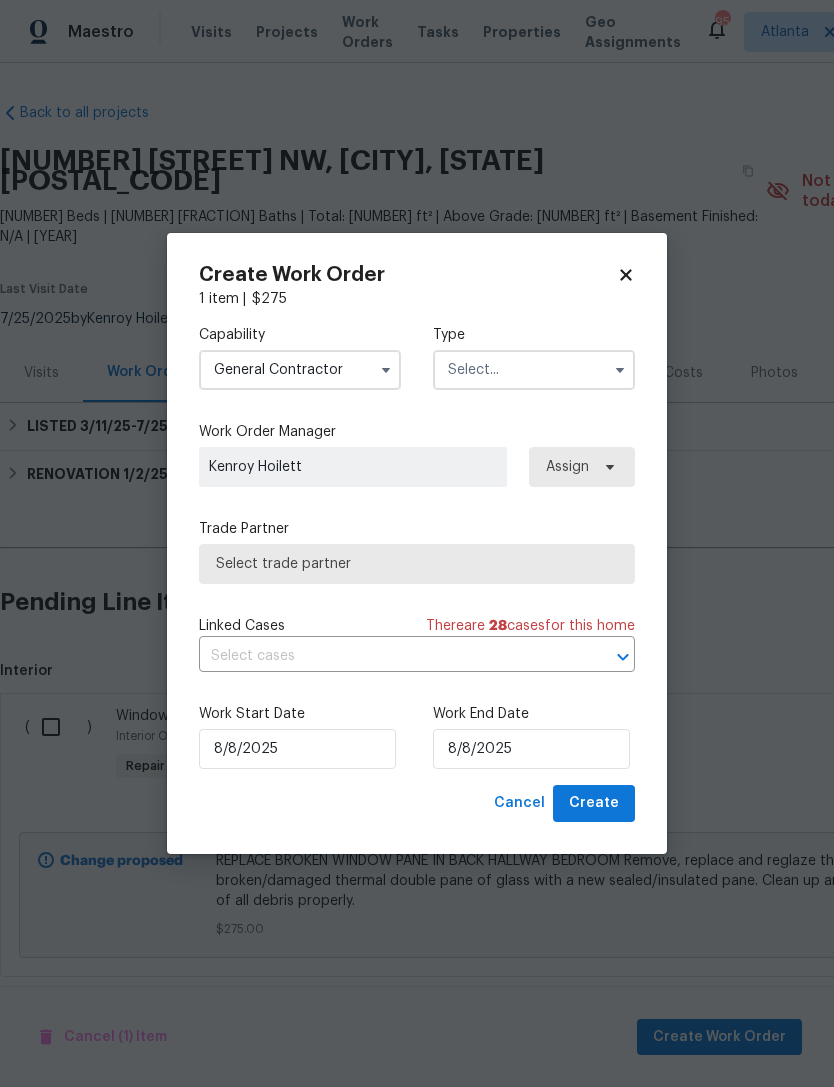 click at bounding box center (534, 370) 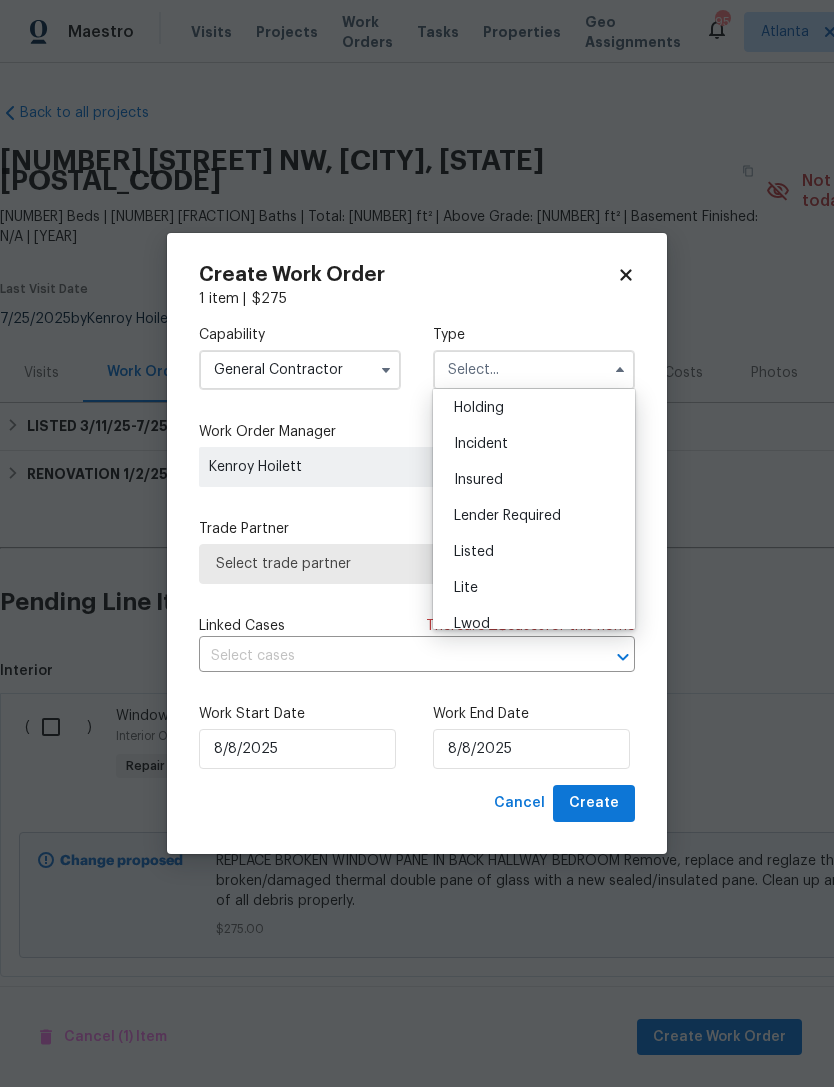 scroll, scrollTop: 78, scrollLeft: 0, axis: vertical 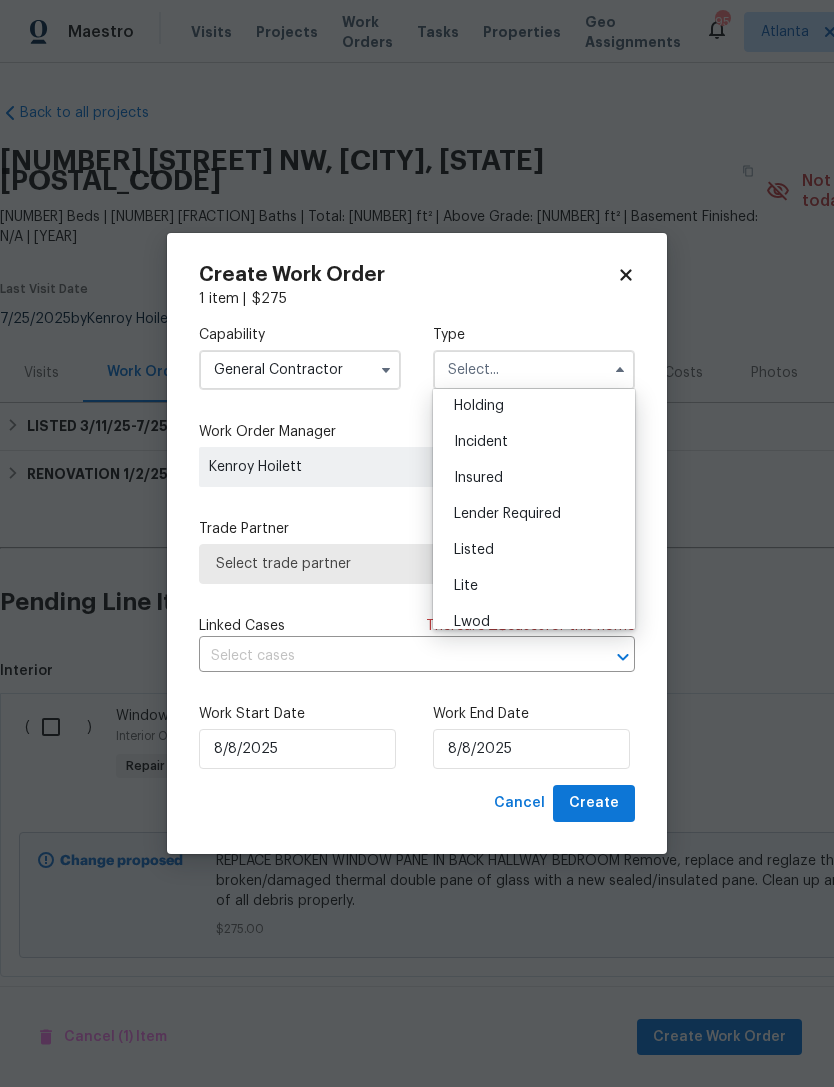click on "Listed" at bounding box center [474, 550] 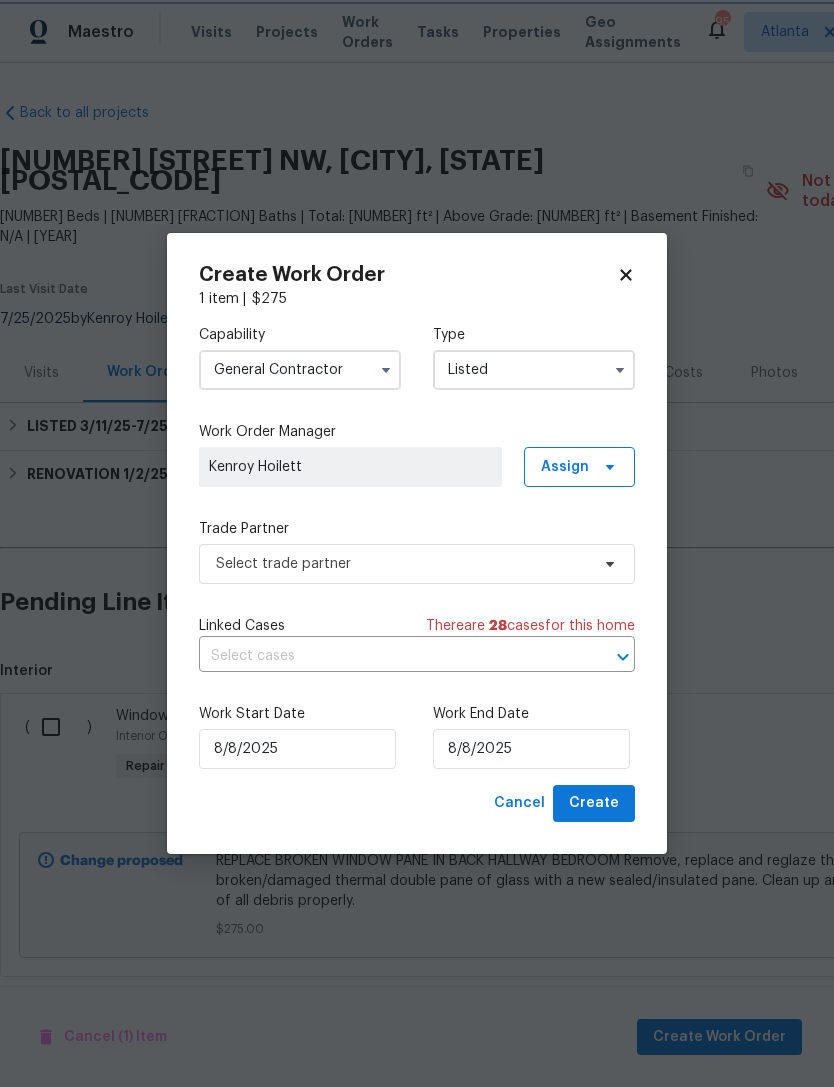 scroll, scrollTop: 0, scrollLeft: 0, axis: both 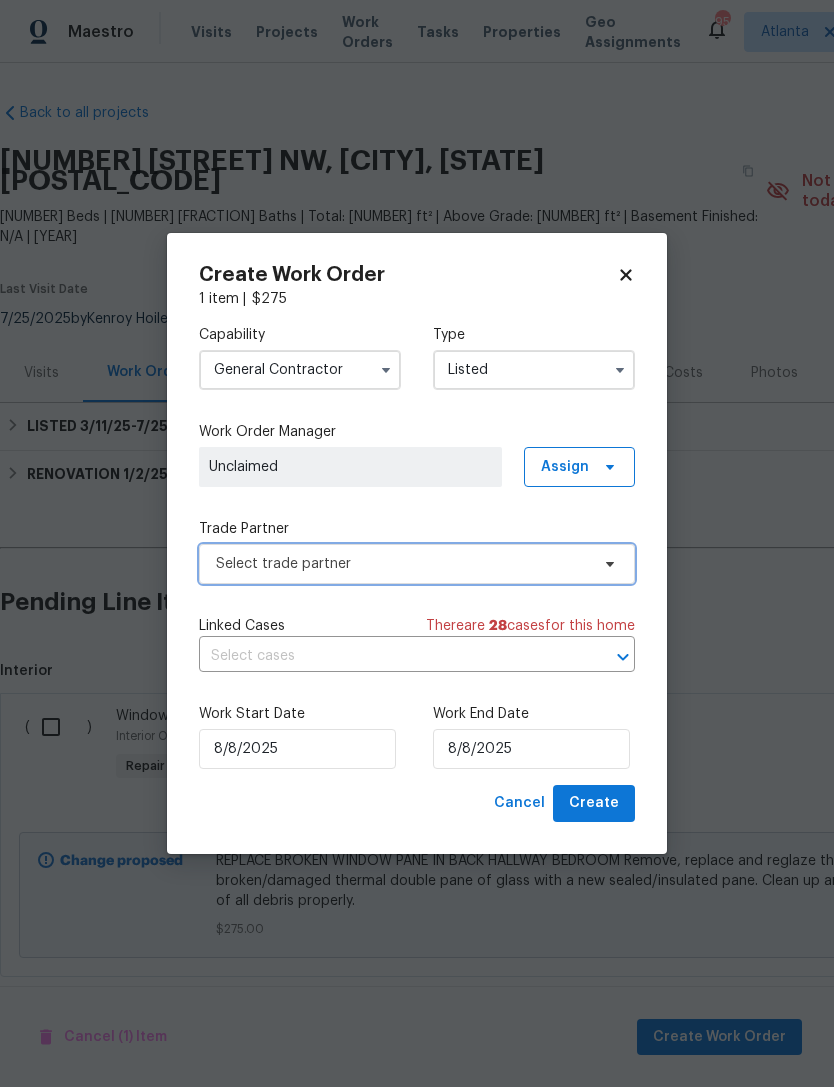 click on "Select trade partner" at bounding box center [402, 564] 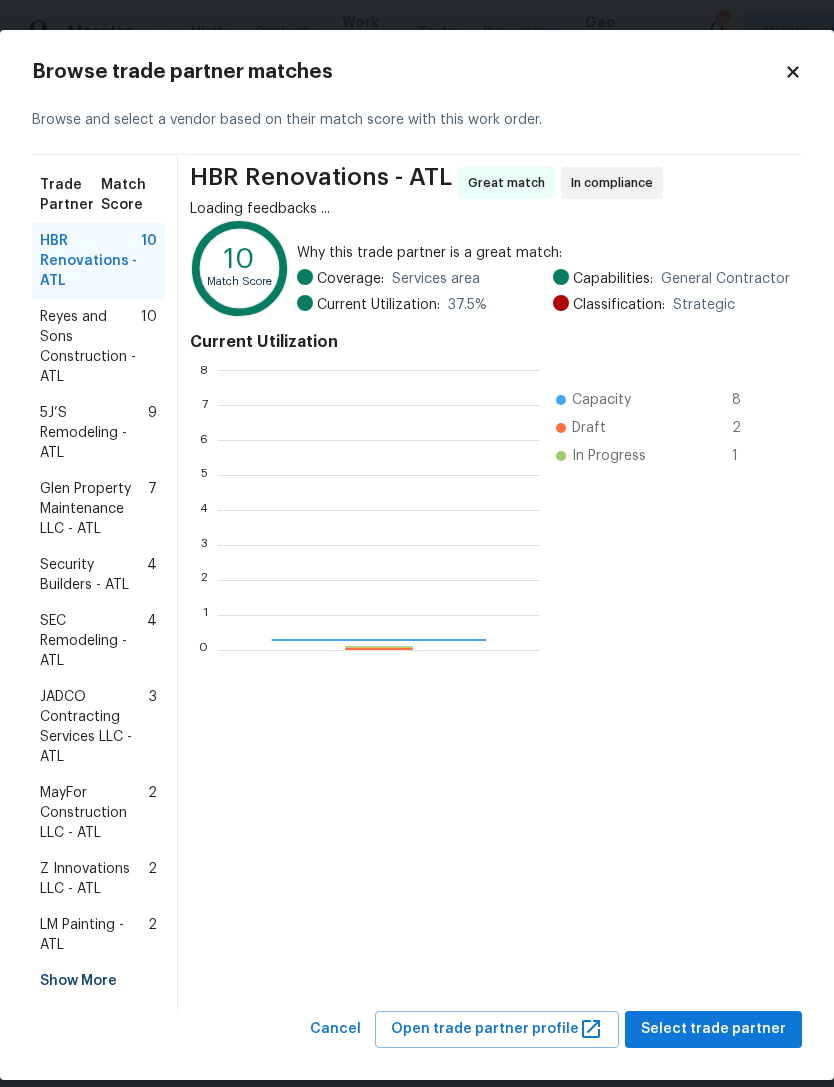 scroll, scrollTop: 2, scrollLeft: 2, axis: both 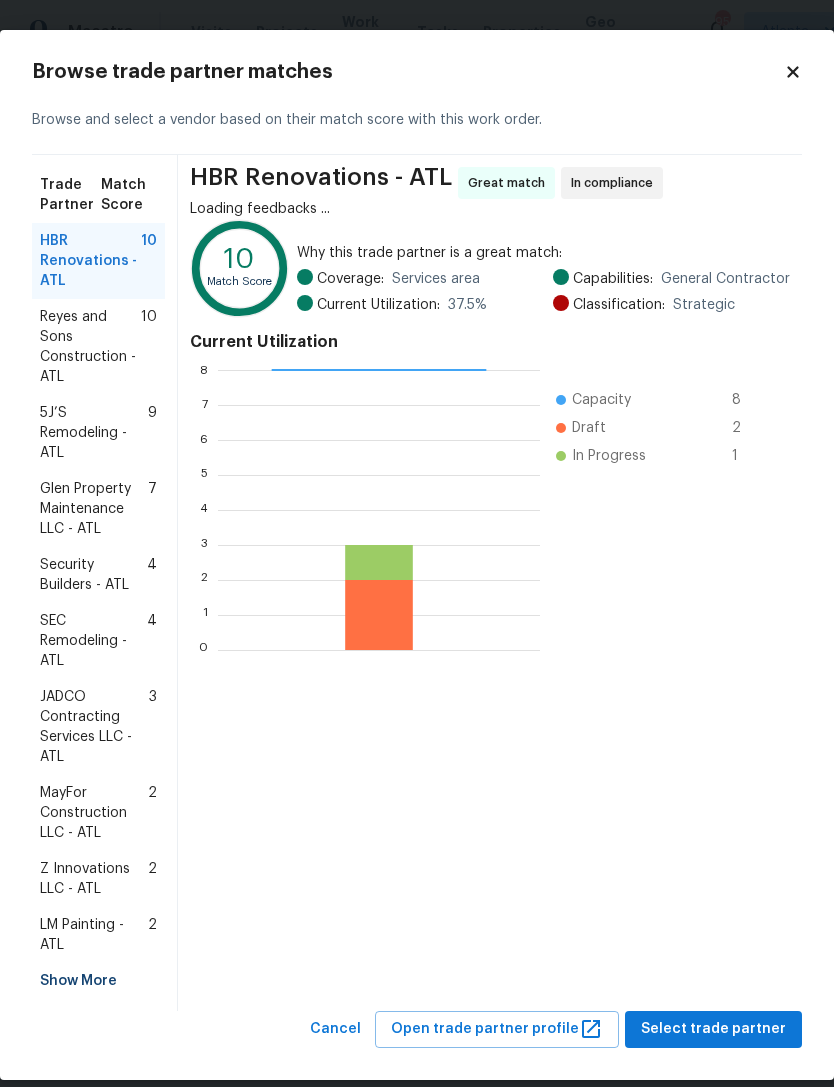 click on "Glen Property Maintenance LLC - ATL" at bounding box center [94, 509] 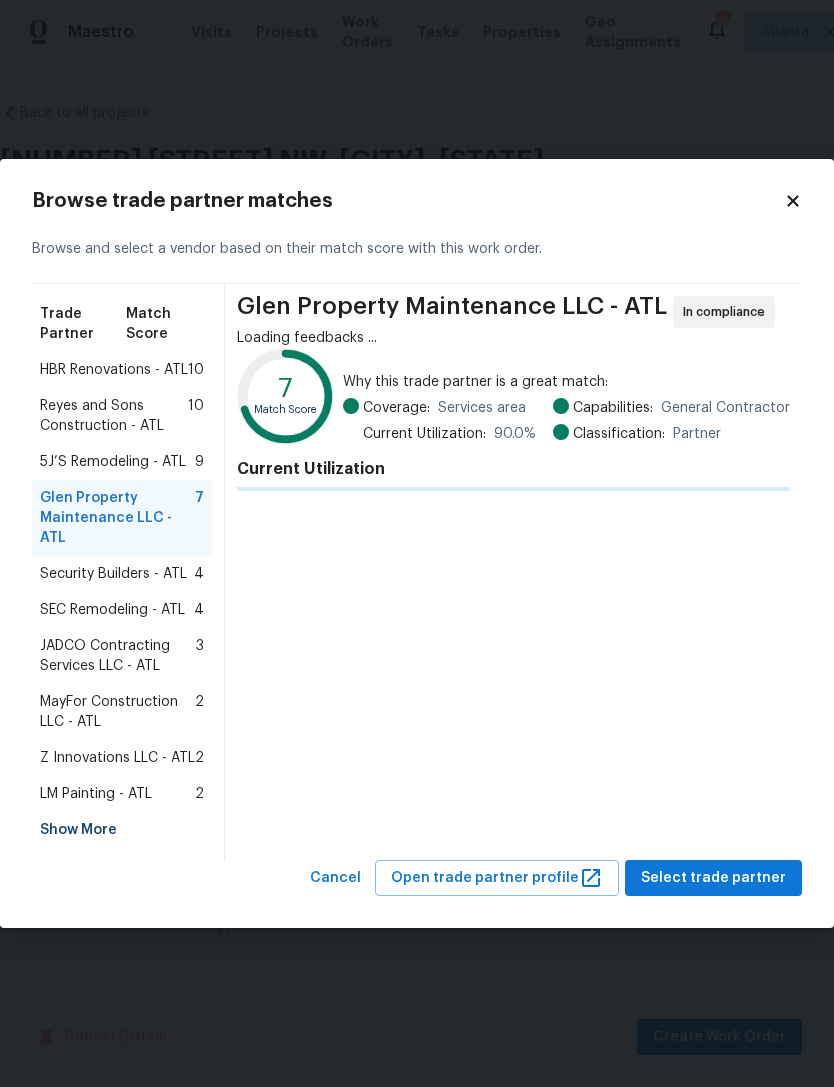 click on "Select trade partner" at bounding box center [713, 878] 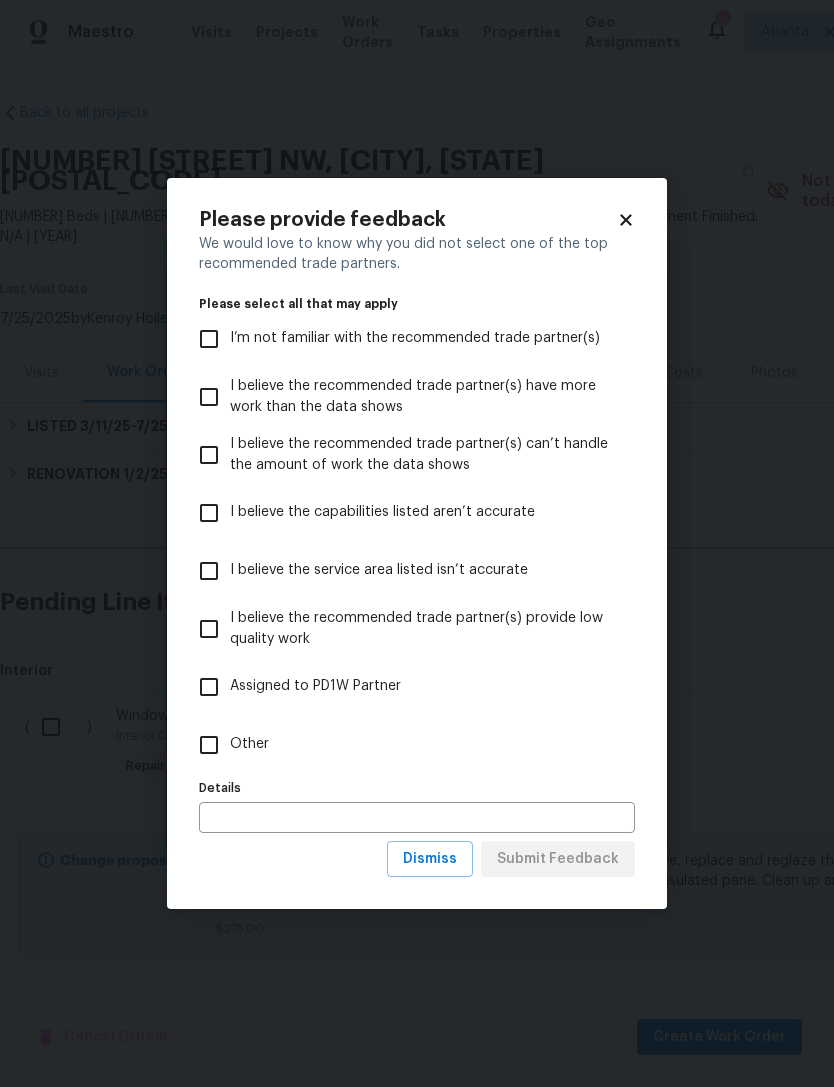 click on "Other" at bounding box center [209, 745] 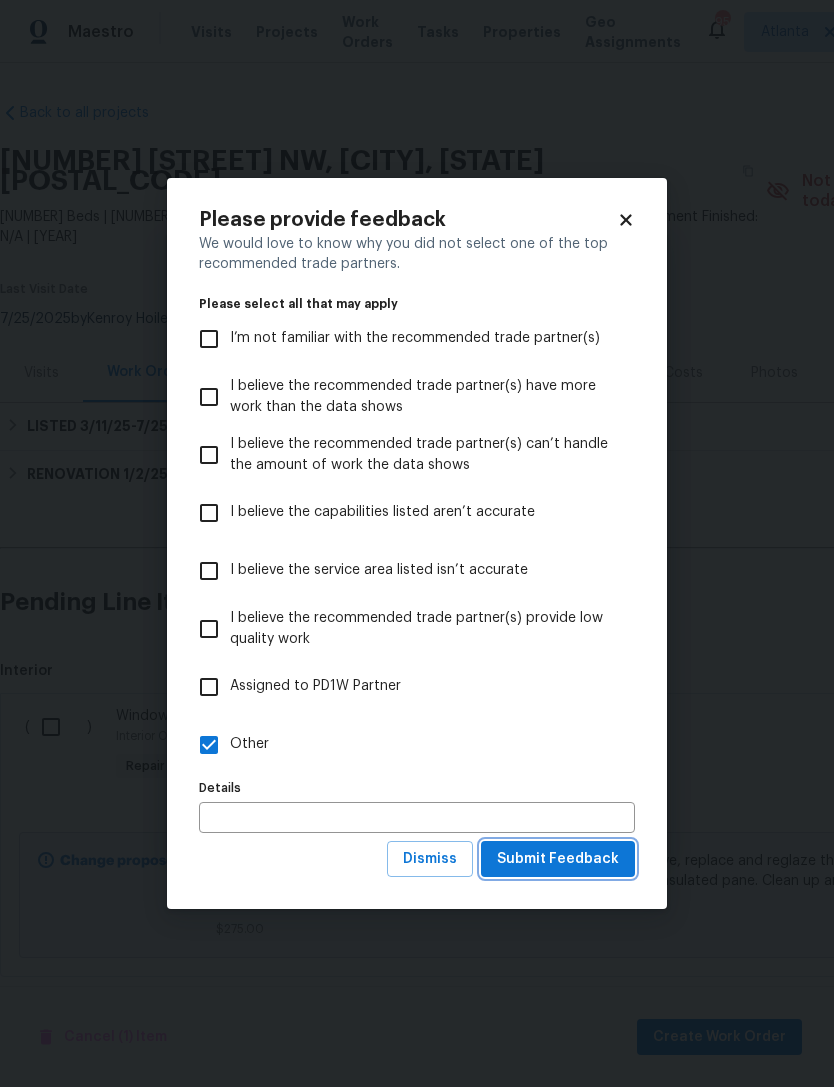 click on "Submit Feedback" at bounding box center (558, 859) 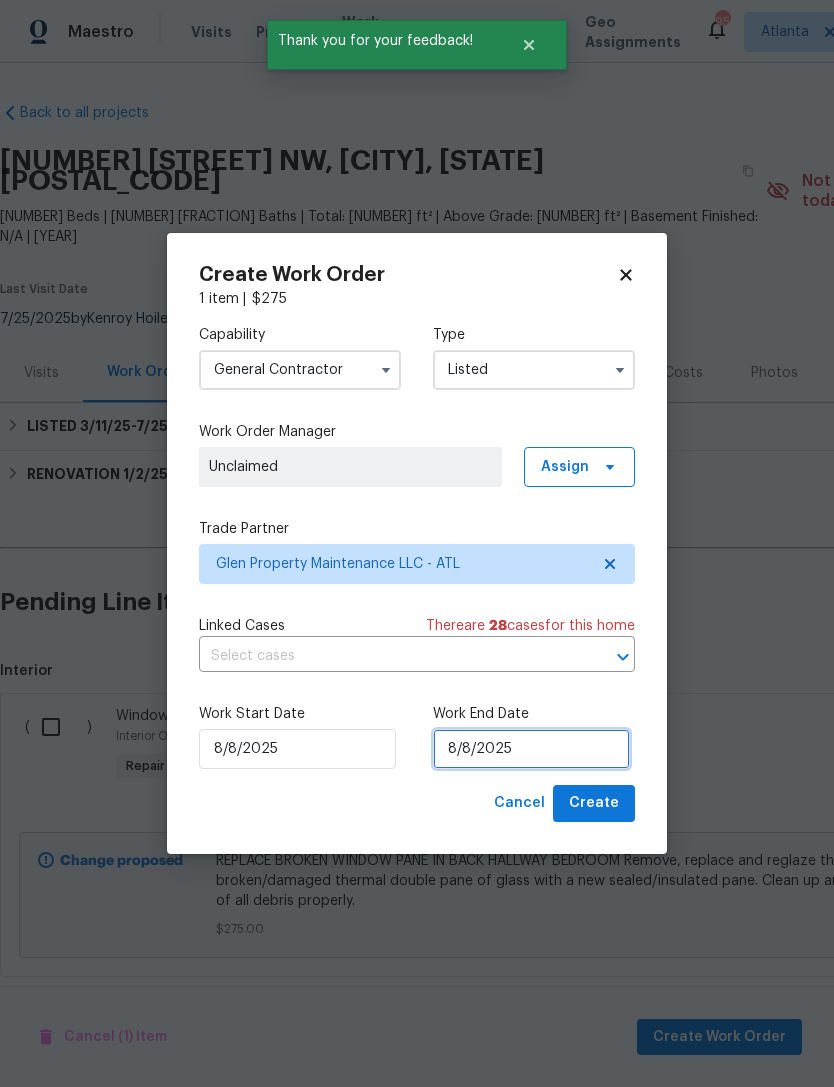 click on "8/8/2025" at bounding box center [531, 749] 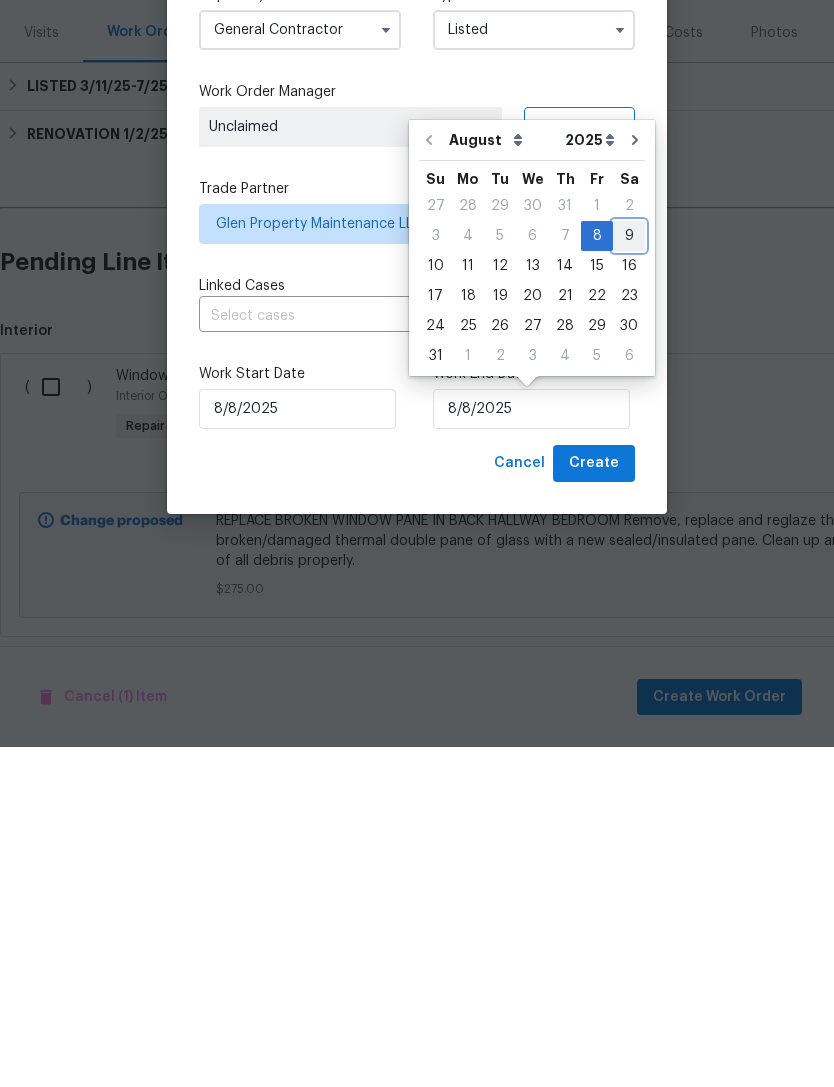 click on "9" at bounding box center (629, 576) 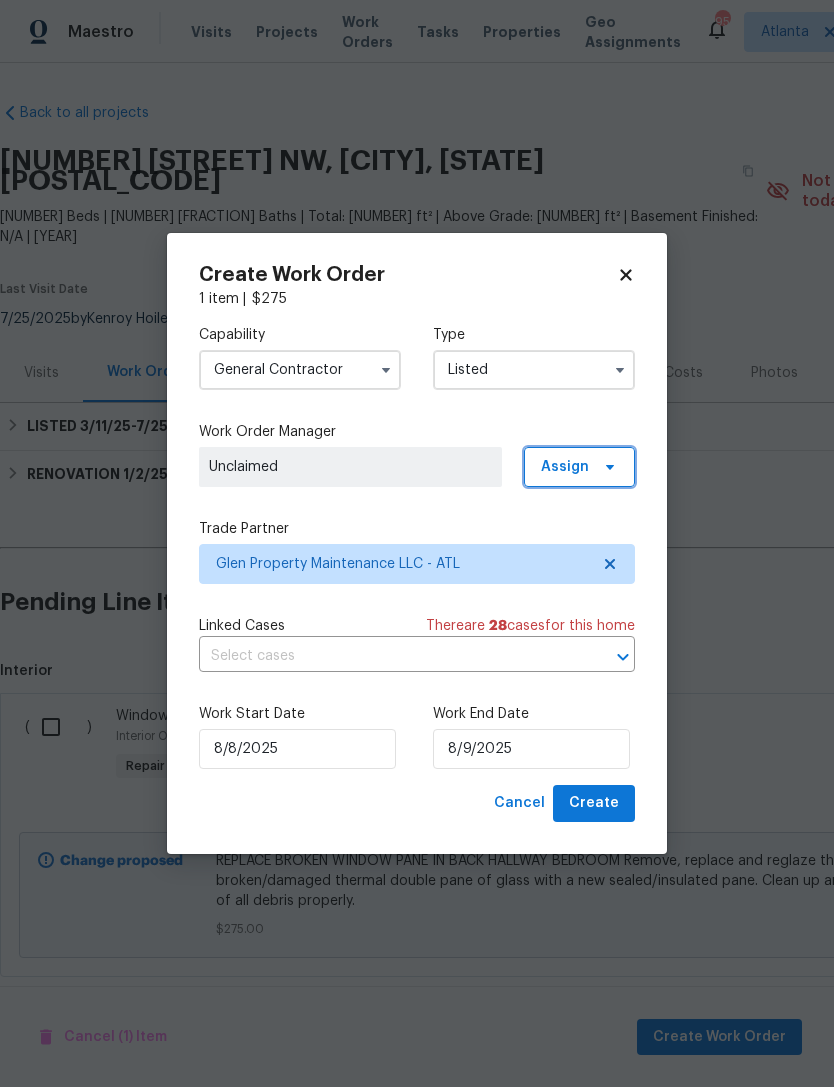 click on "Assign" at bounding box center [579, 467] 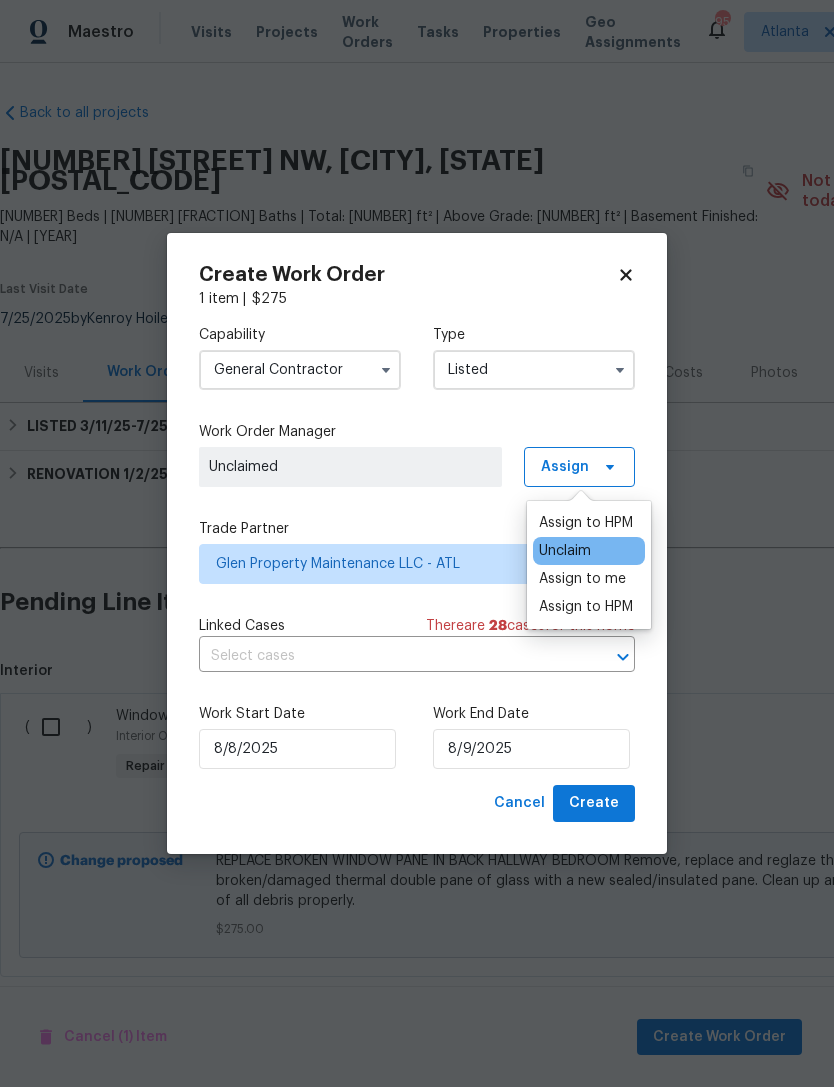click on "Assign to HPM" at bounding box center (586, 607) 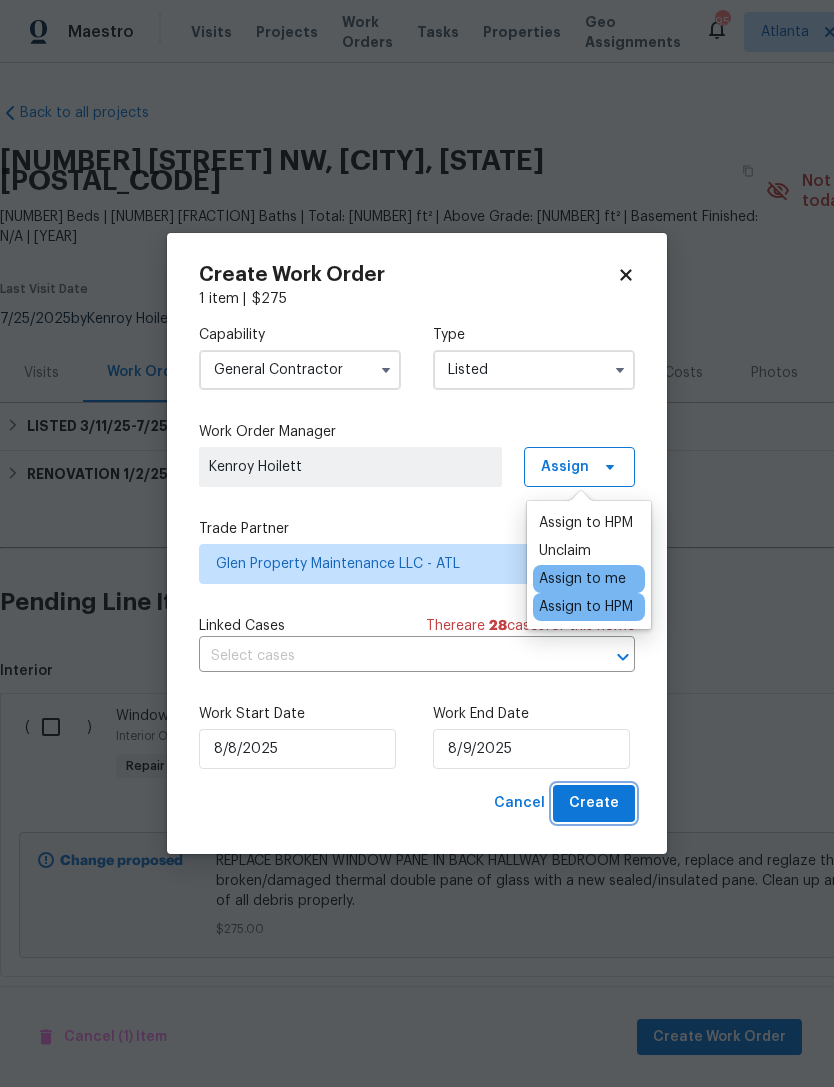 click on "Create" at bounding box center (594, 803) 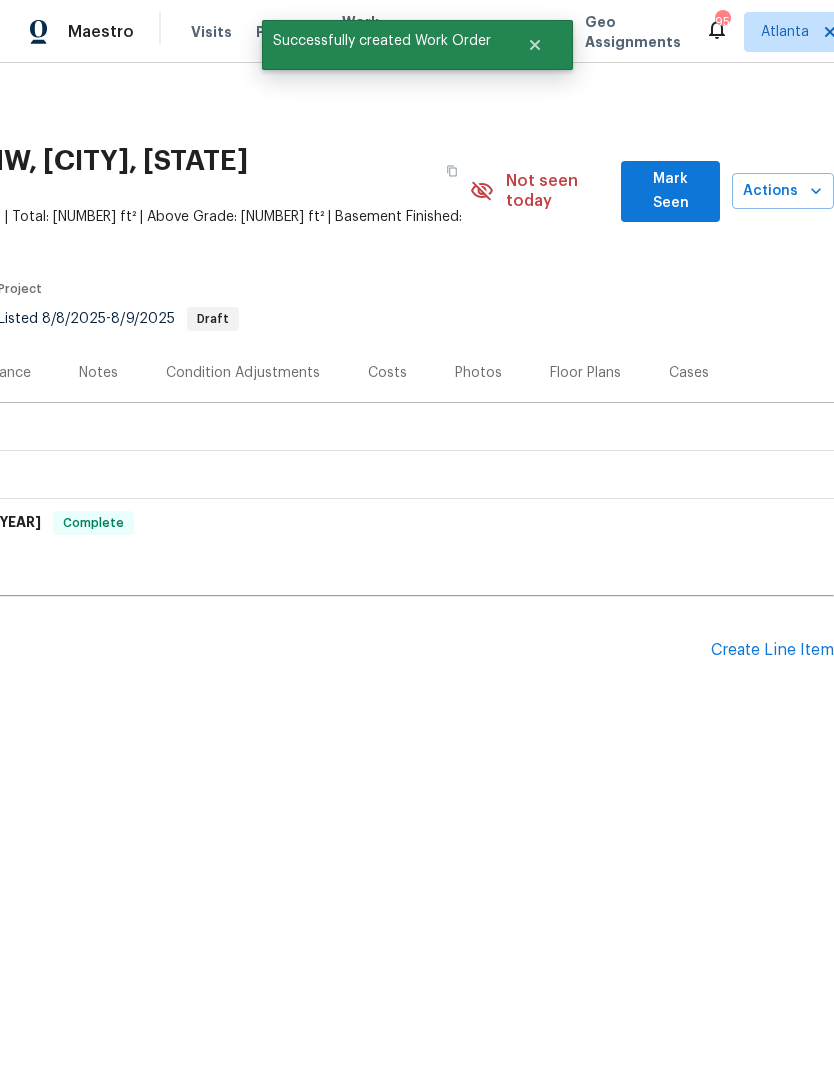 scroll, scrollTop: 0, scrollLeft: 296, axis: horizontal 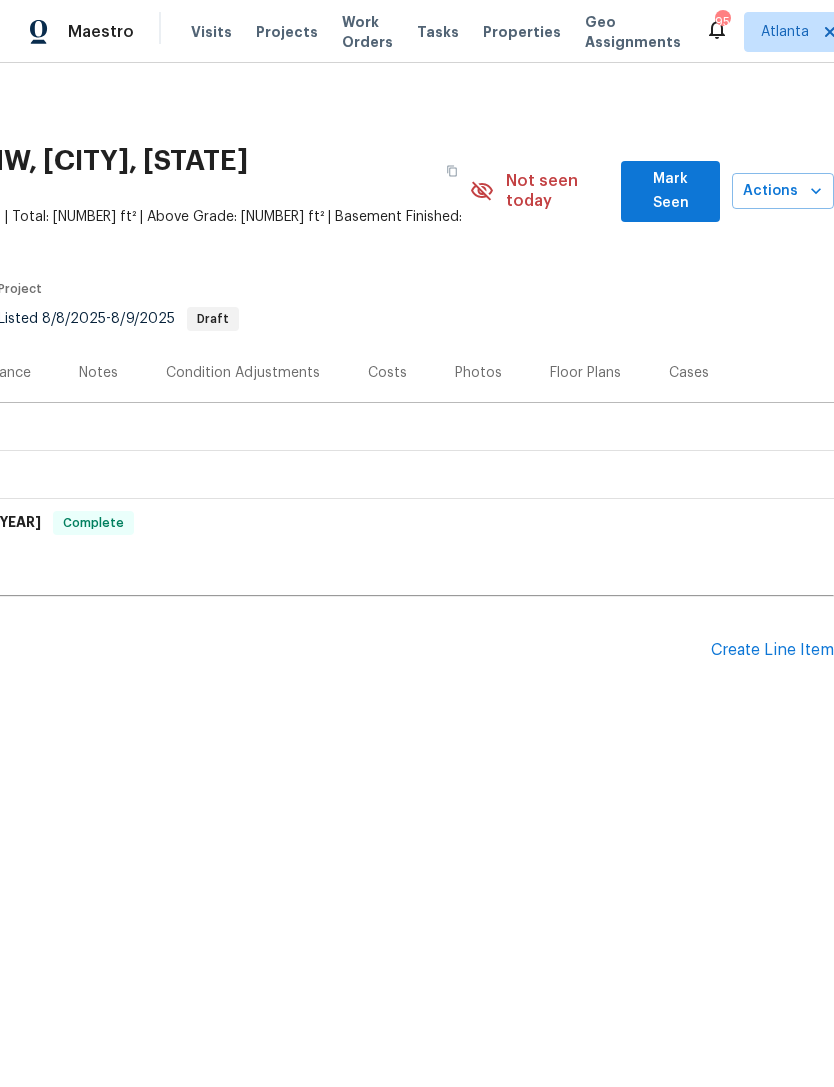 click on "Mark Seen" at bounding box center [670, 191] 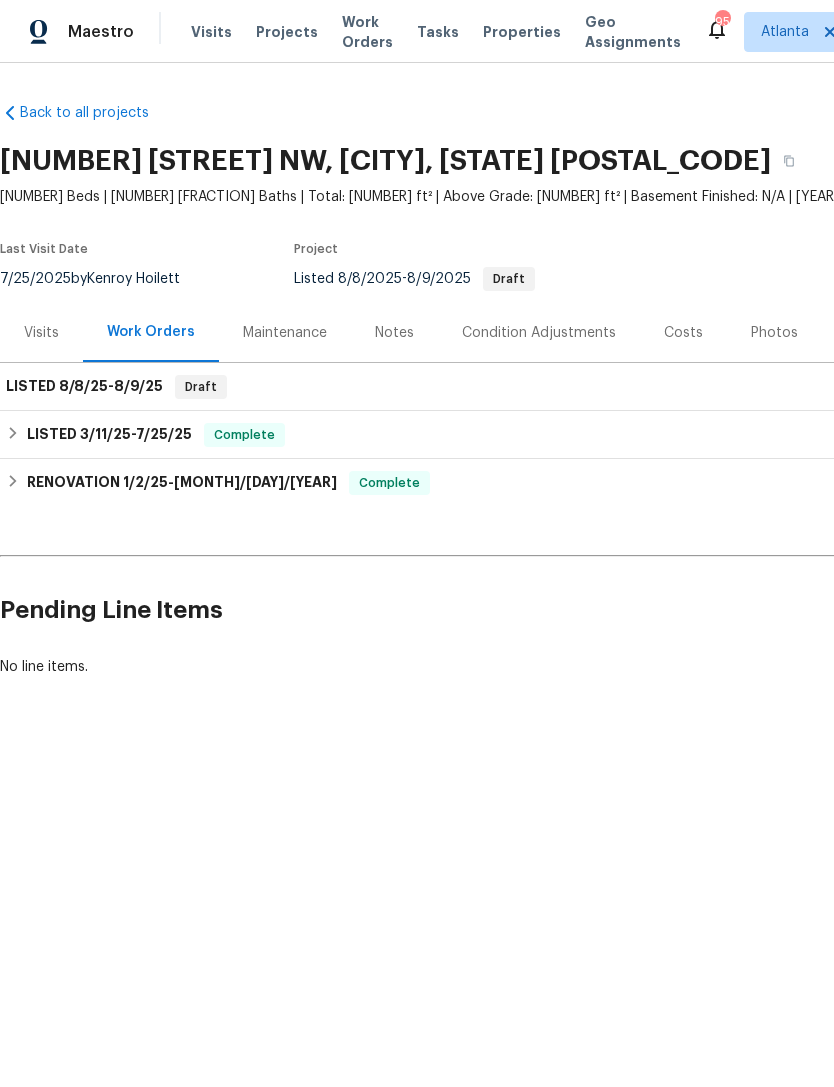 scroll, scrollTop: 0, scrollLeft: 0, axis: both 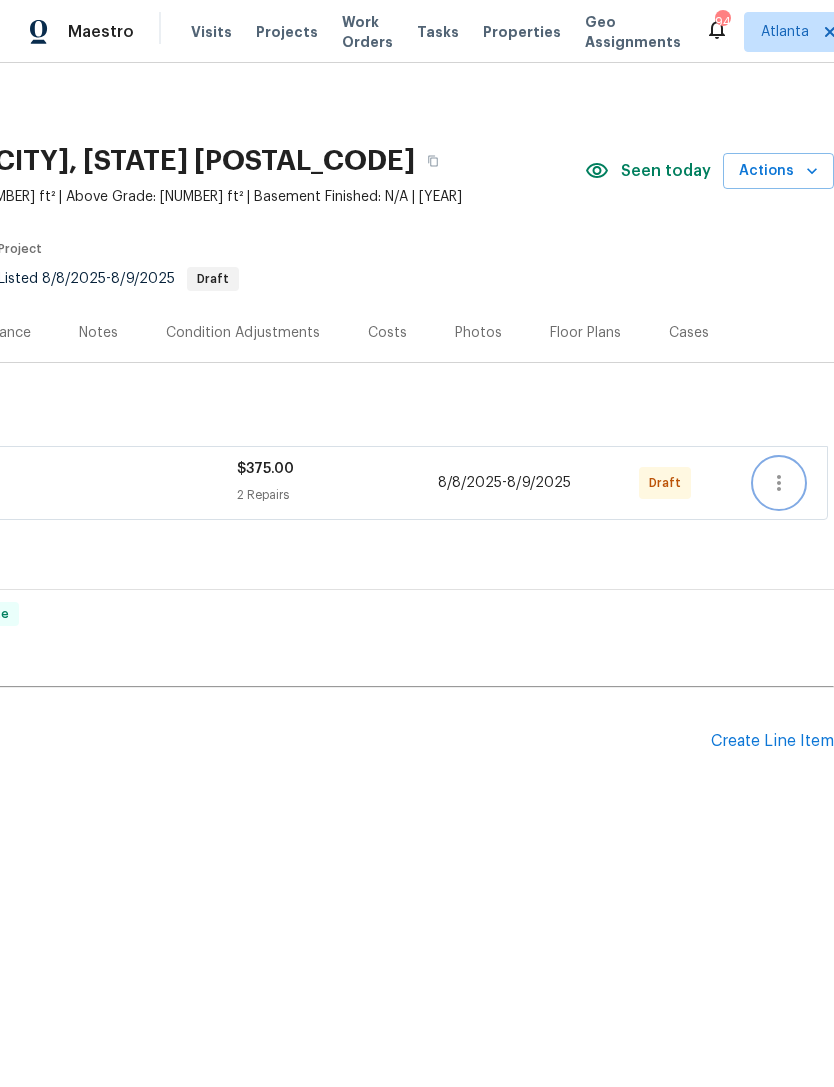 click 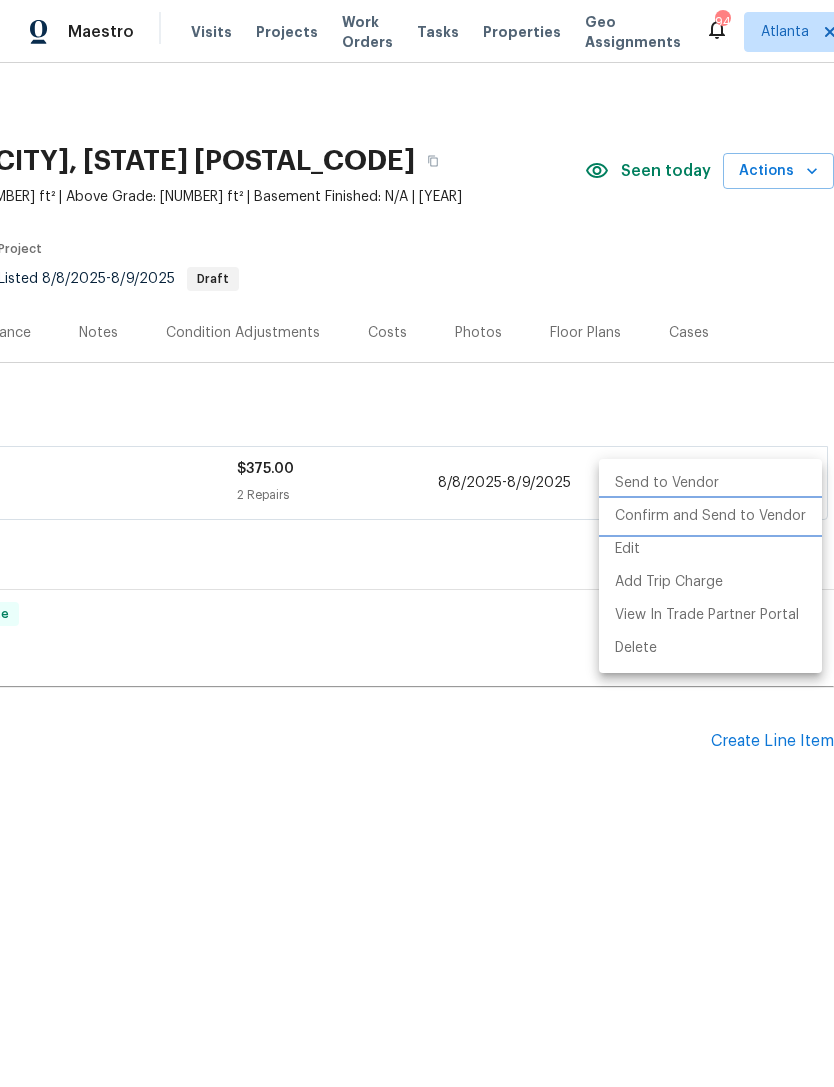 click on "Confirm and Send to Vendor" at bounding box center (710, 516) 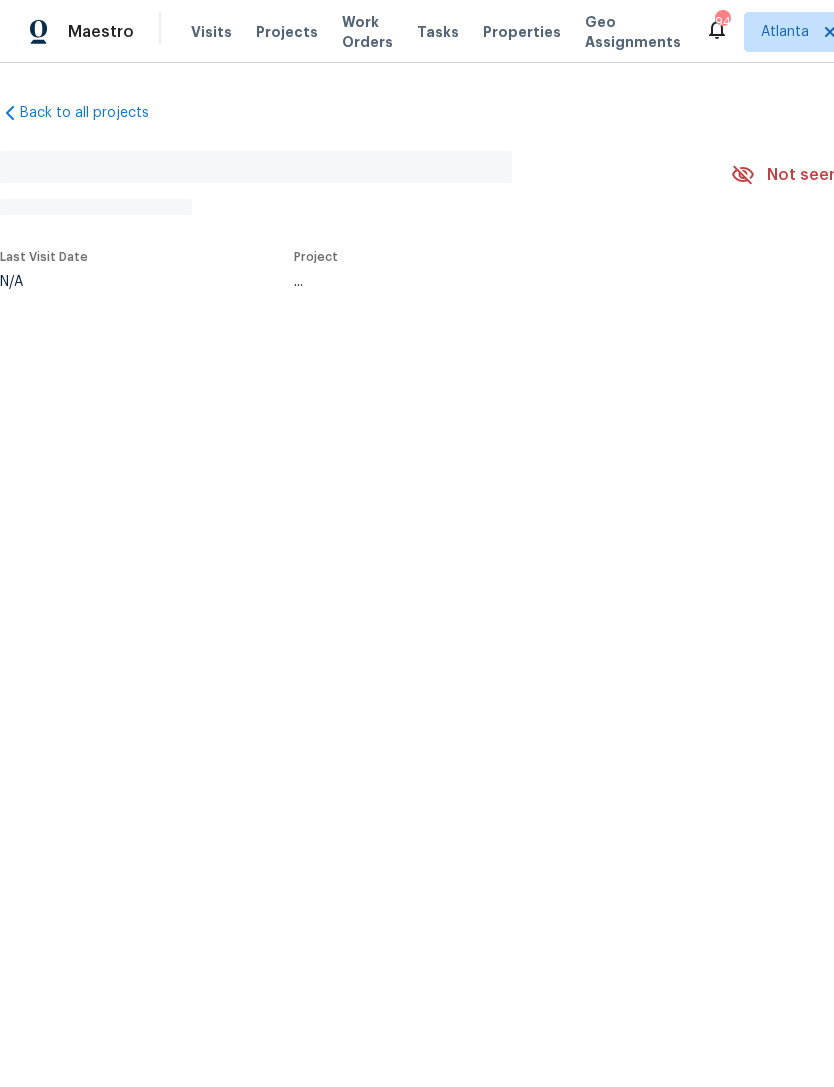 scroll, scrollTop: 0, scrollLeft: 0, axis: both 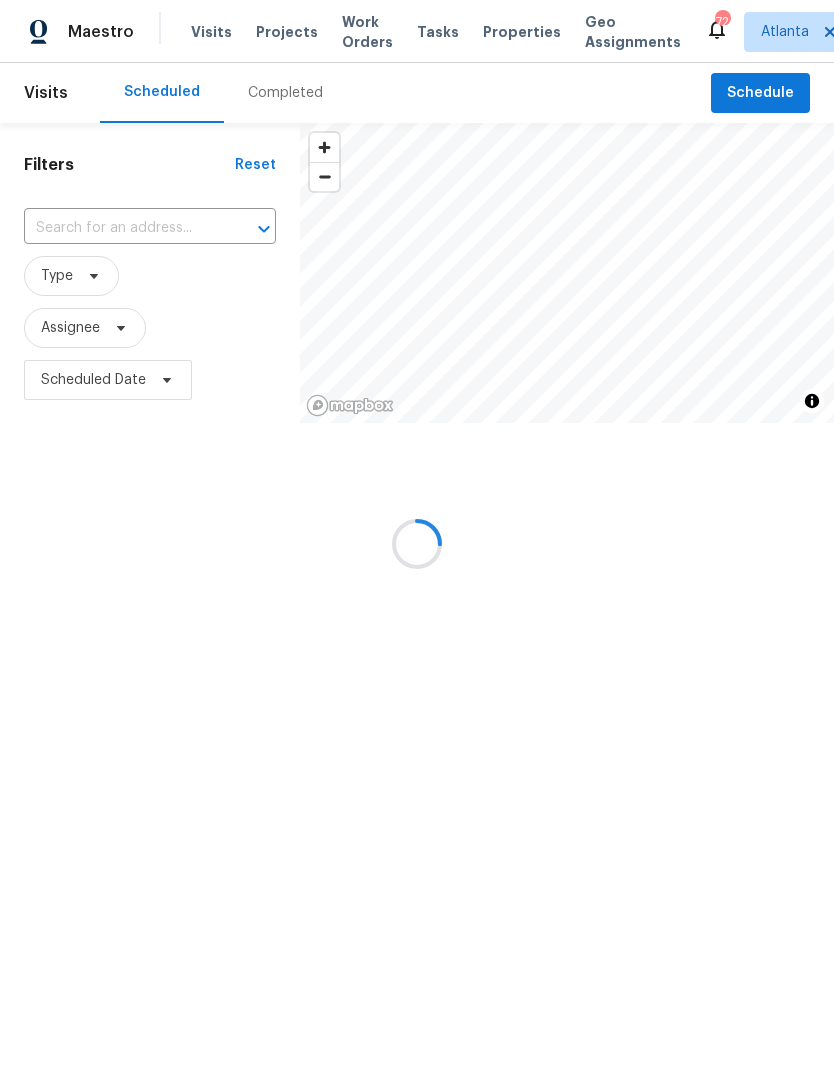 click at bounding box center (122, 228) 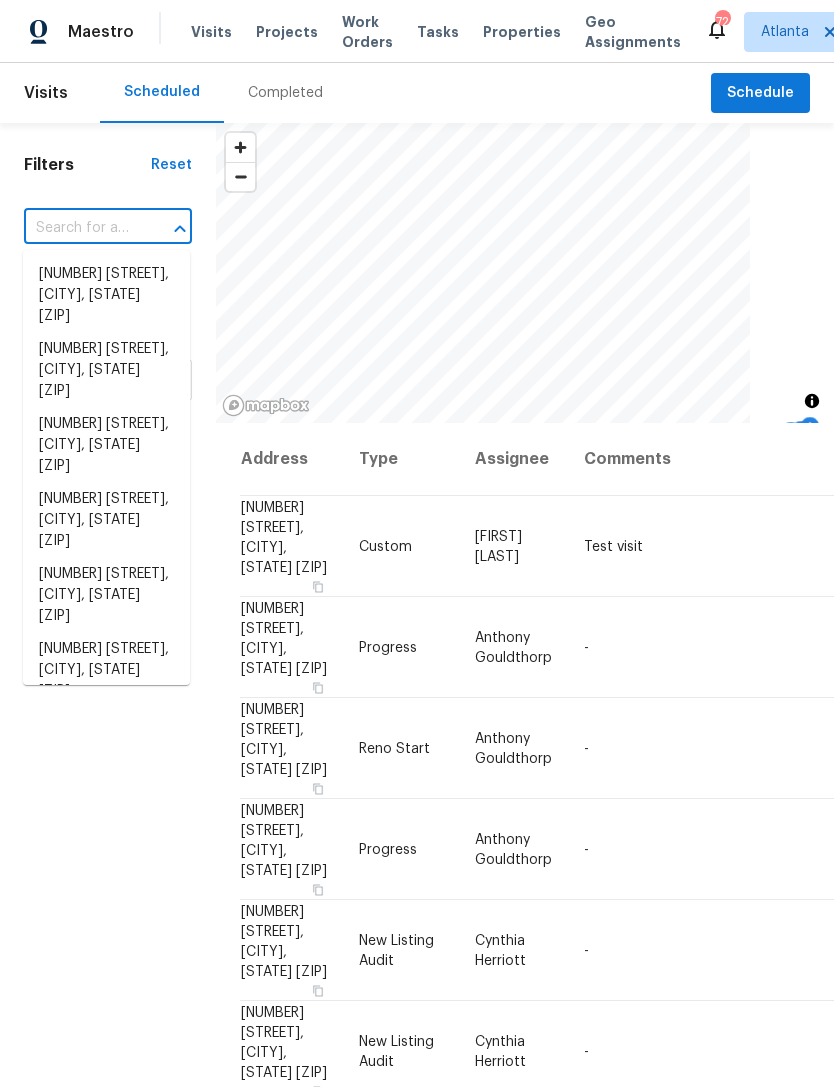 click at bounding box center (80, 228) 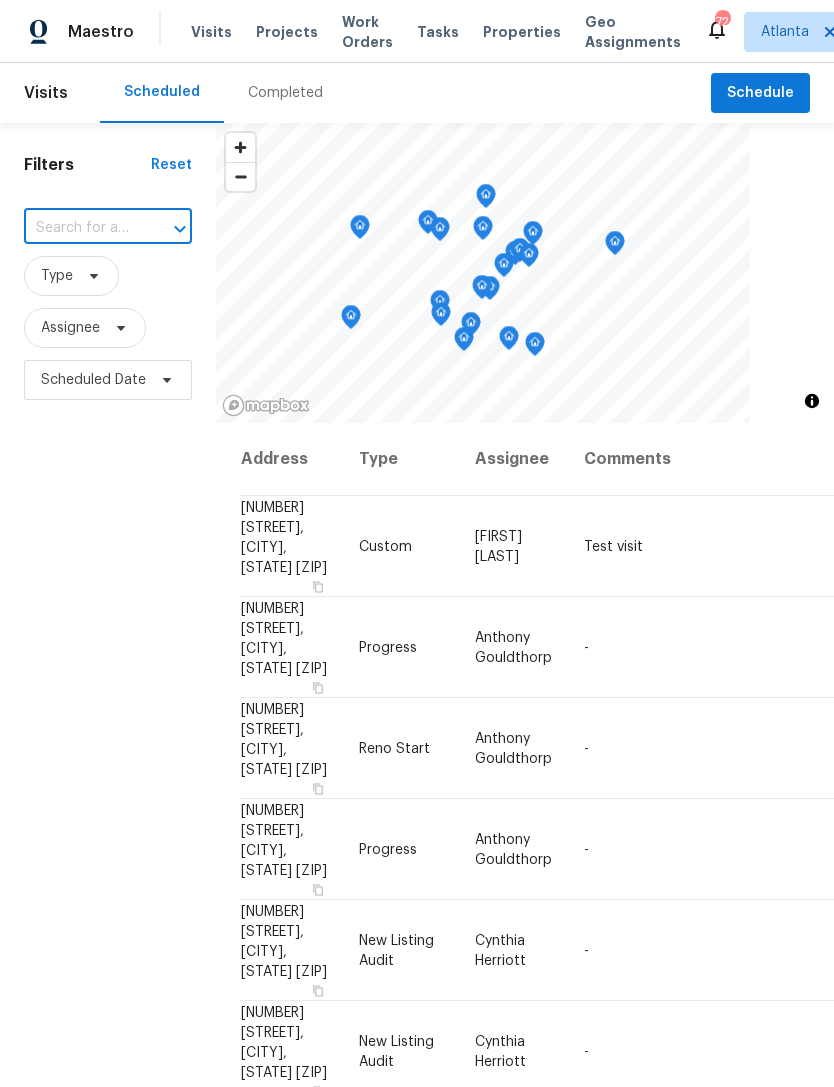 paste on "[NUMBER] [STREET] [DIRECTION], [CITY], [STATE] [ZIP]" 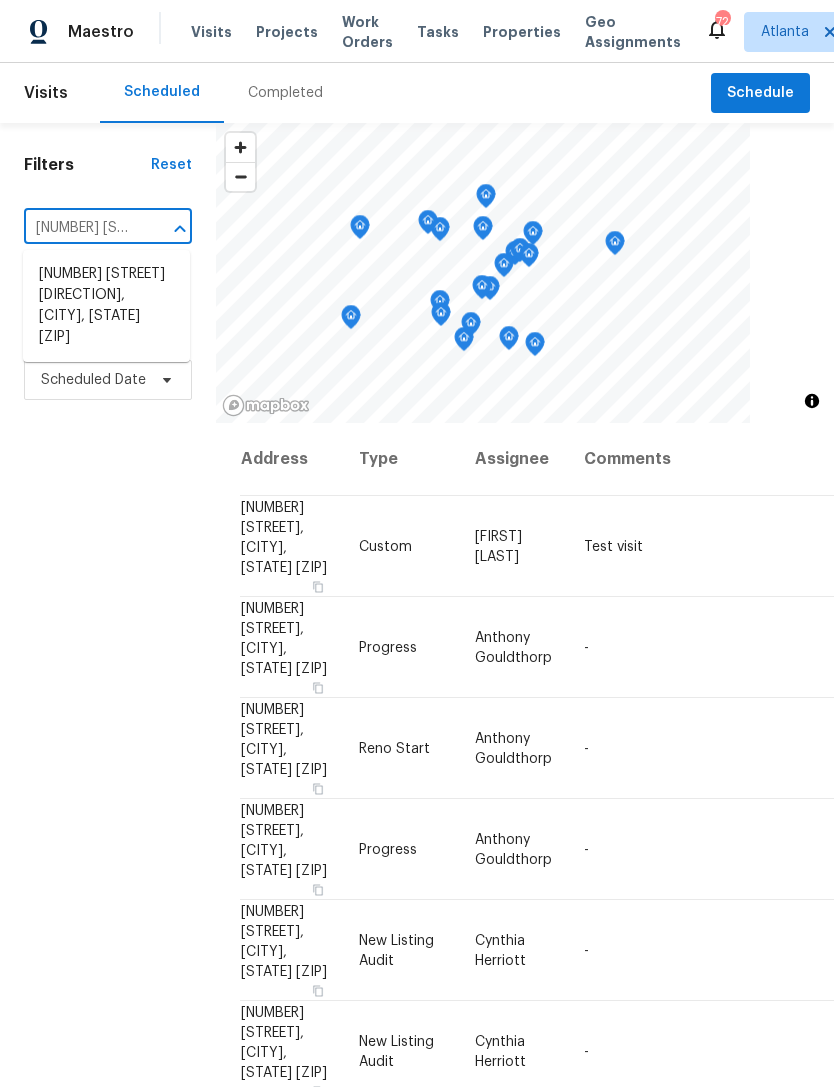 click on "4133 Rosedown Ct NW, Kennesaw, GA 30144" at bounding box center [106, 306] 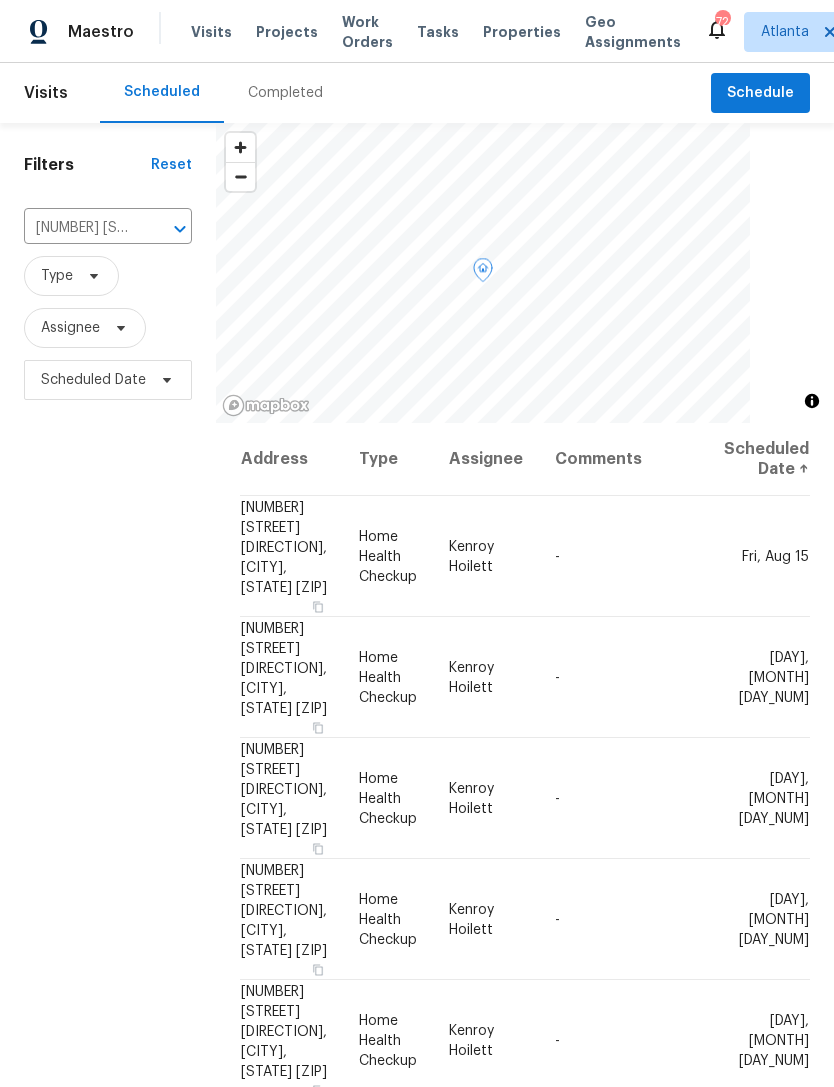 click 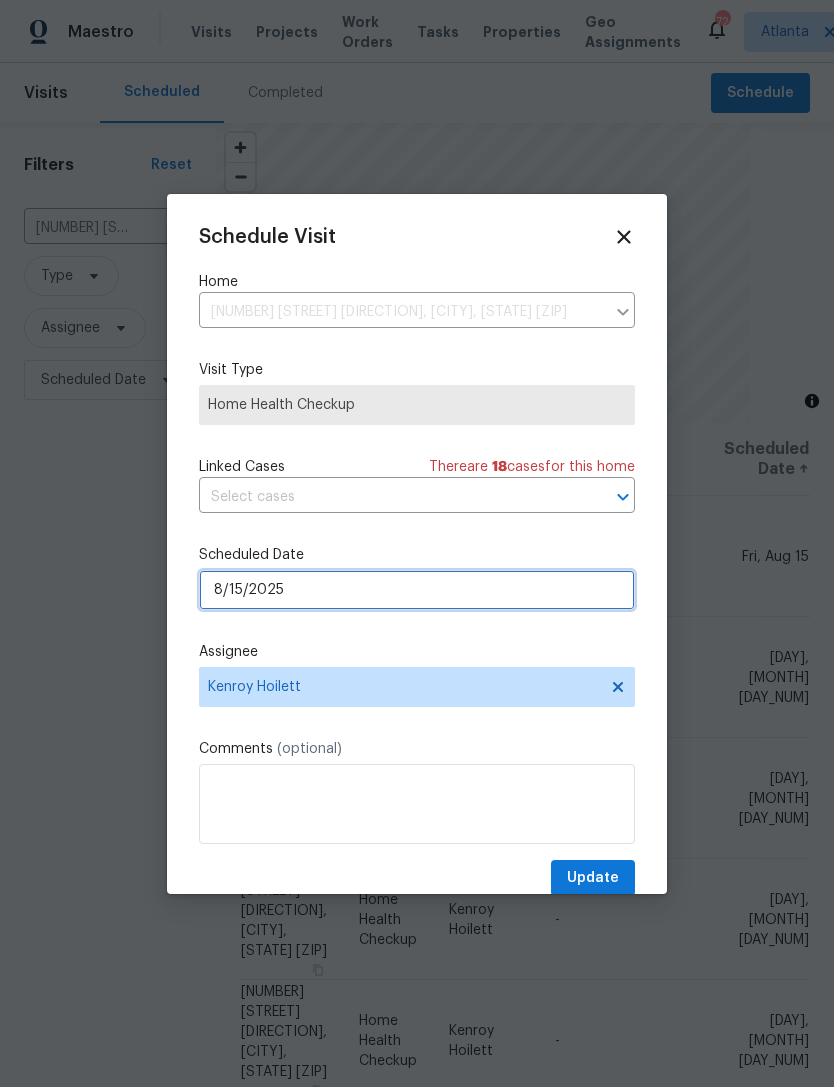 click on "8/15/2025" at bounding box center (417, 590) 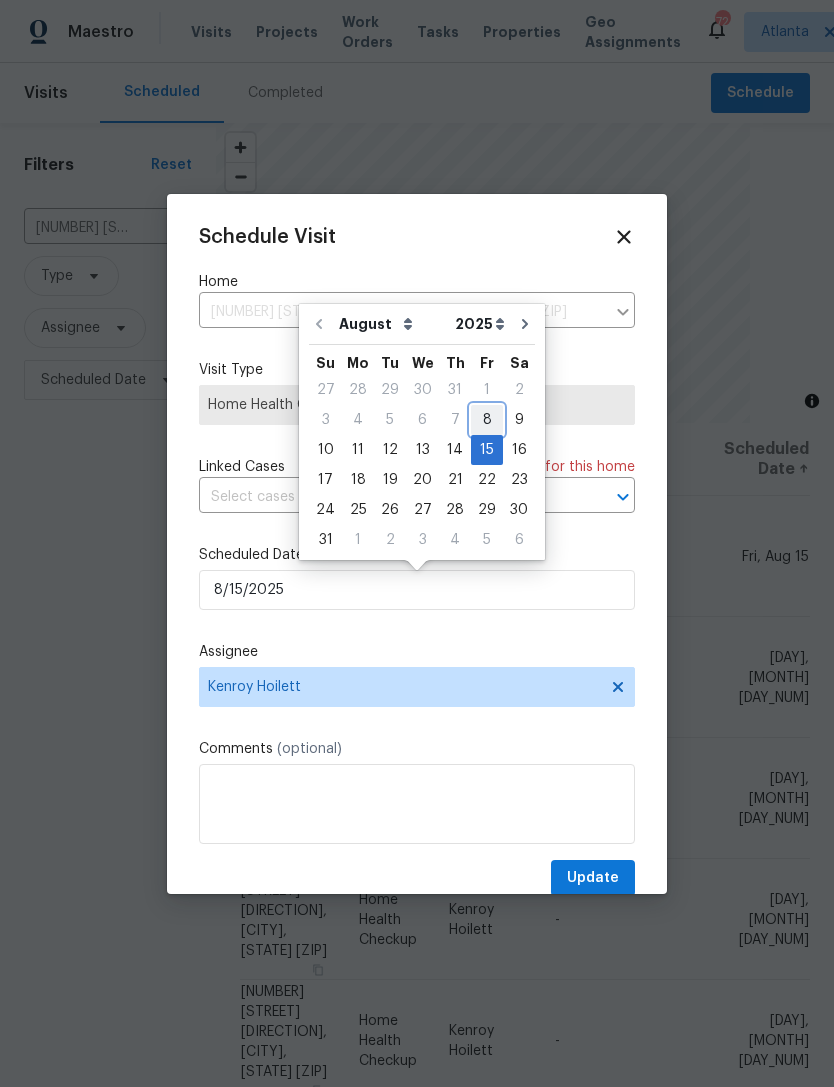 click on "8" at bounding box center [487, 420] 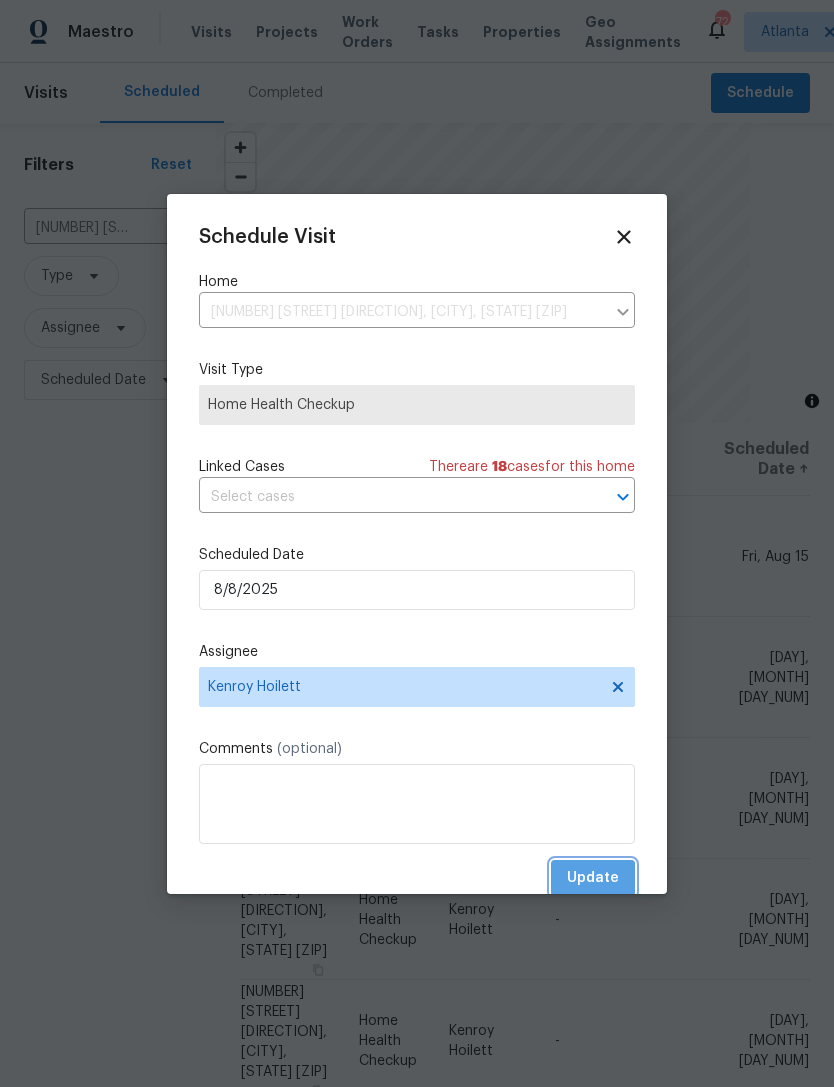 click on "Update" at bounding box center (593, 878) 